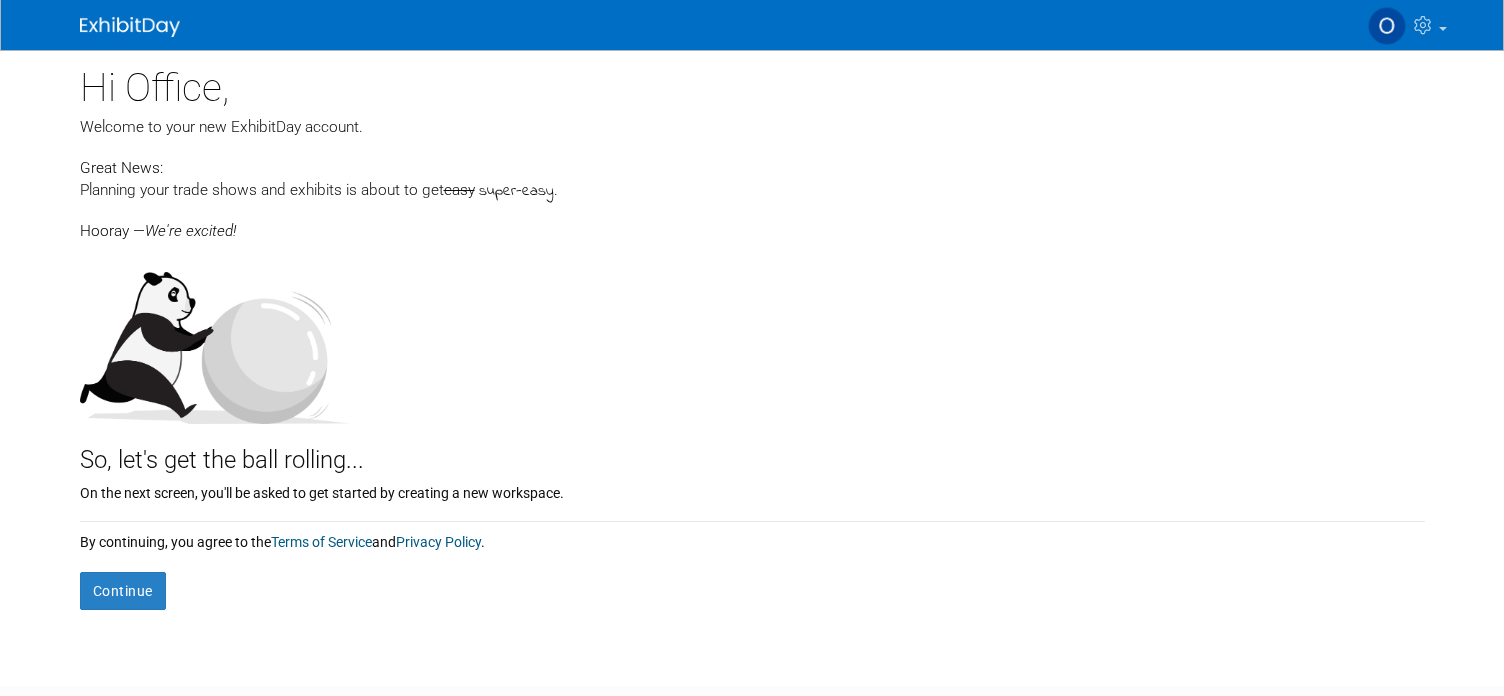 scroll, scrollTop: 0, scrollLeft: 0, axis: both 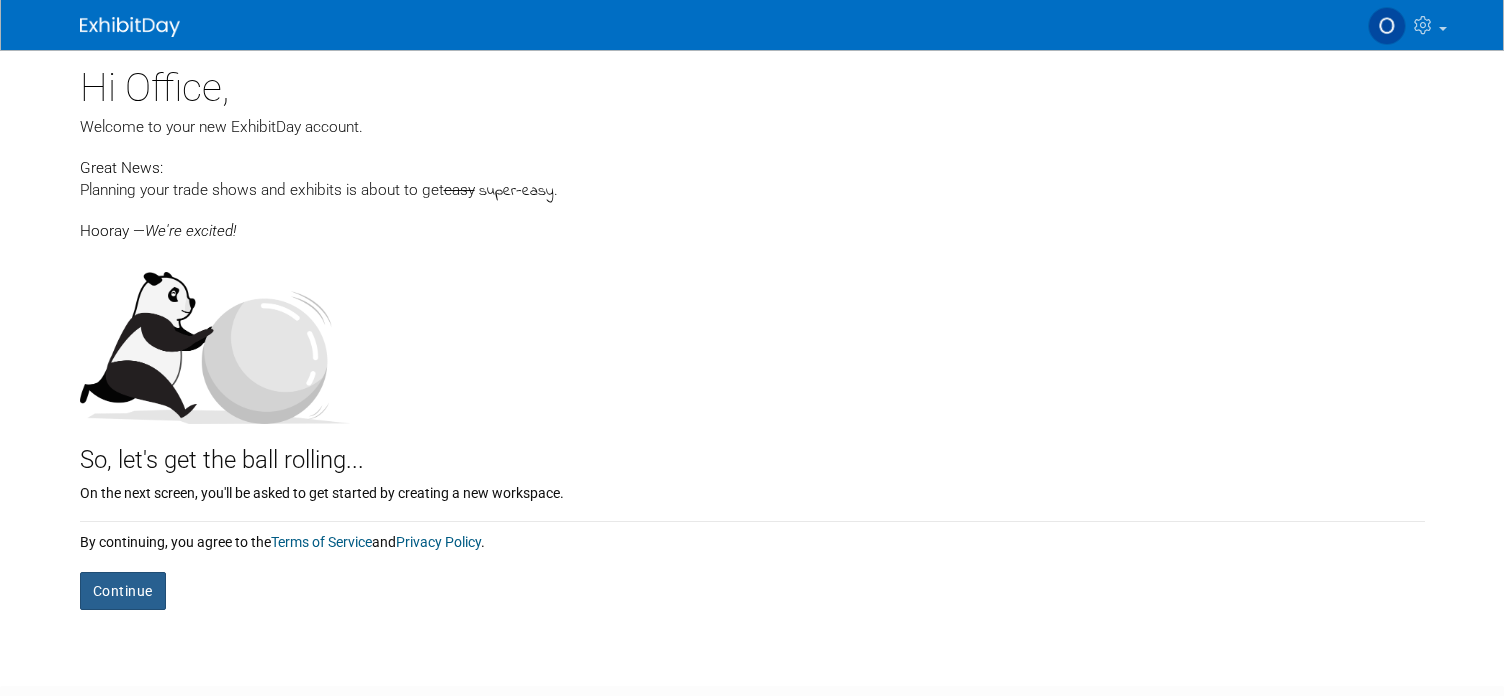 click on "Continue" at bounding box center [123, 591] 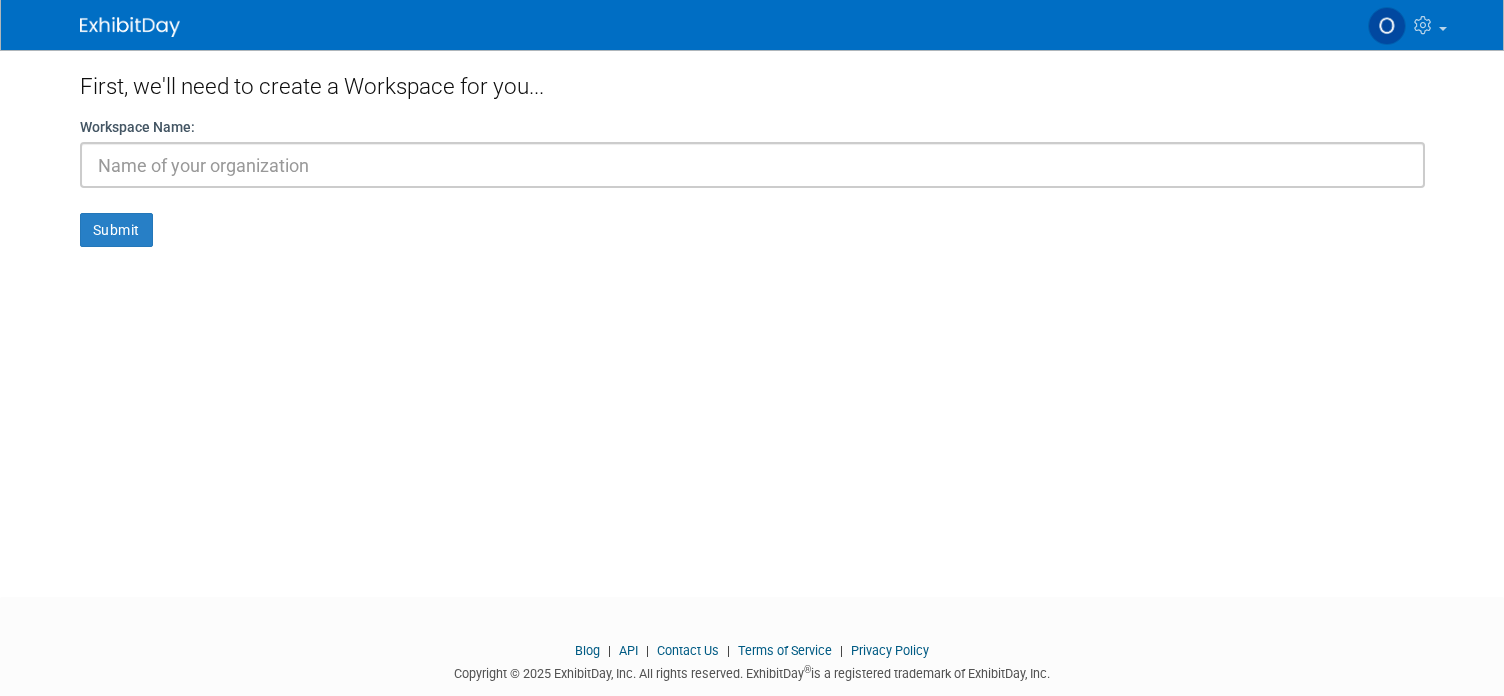 scroll, scrollTop: 0, scrollLeft: 0, axis: both 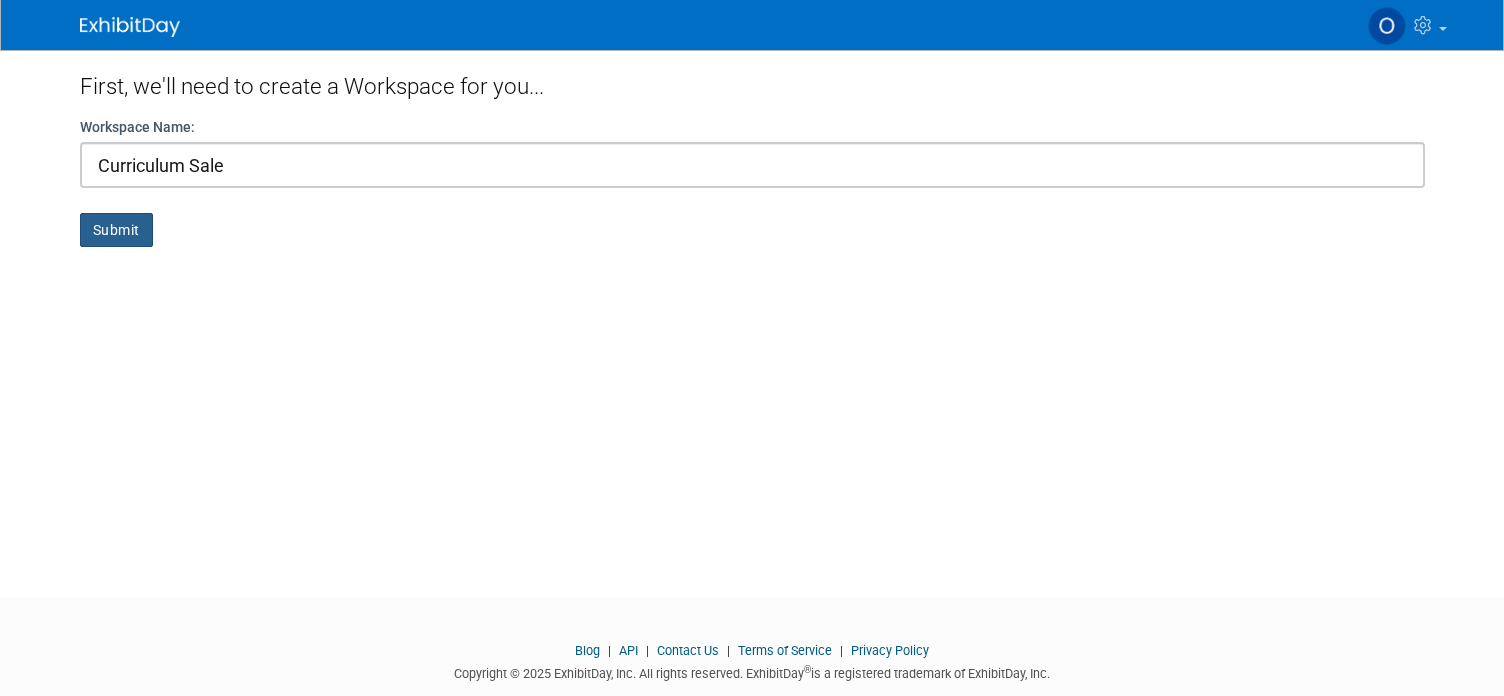 type on "Curriculum Sale" 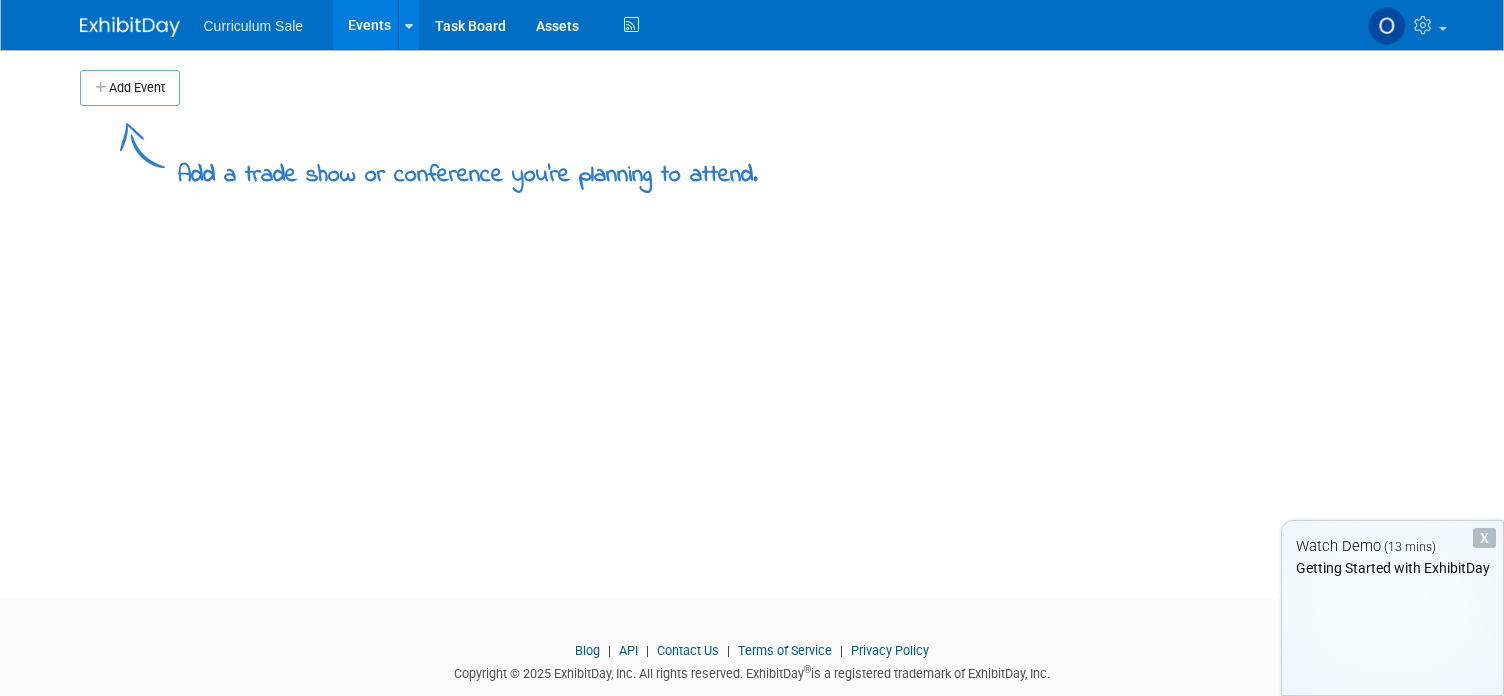 scroll, scrollTop: 0, scrollLeft: 0, axis: both 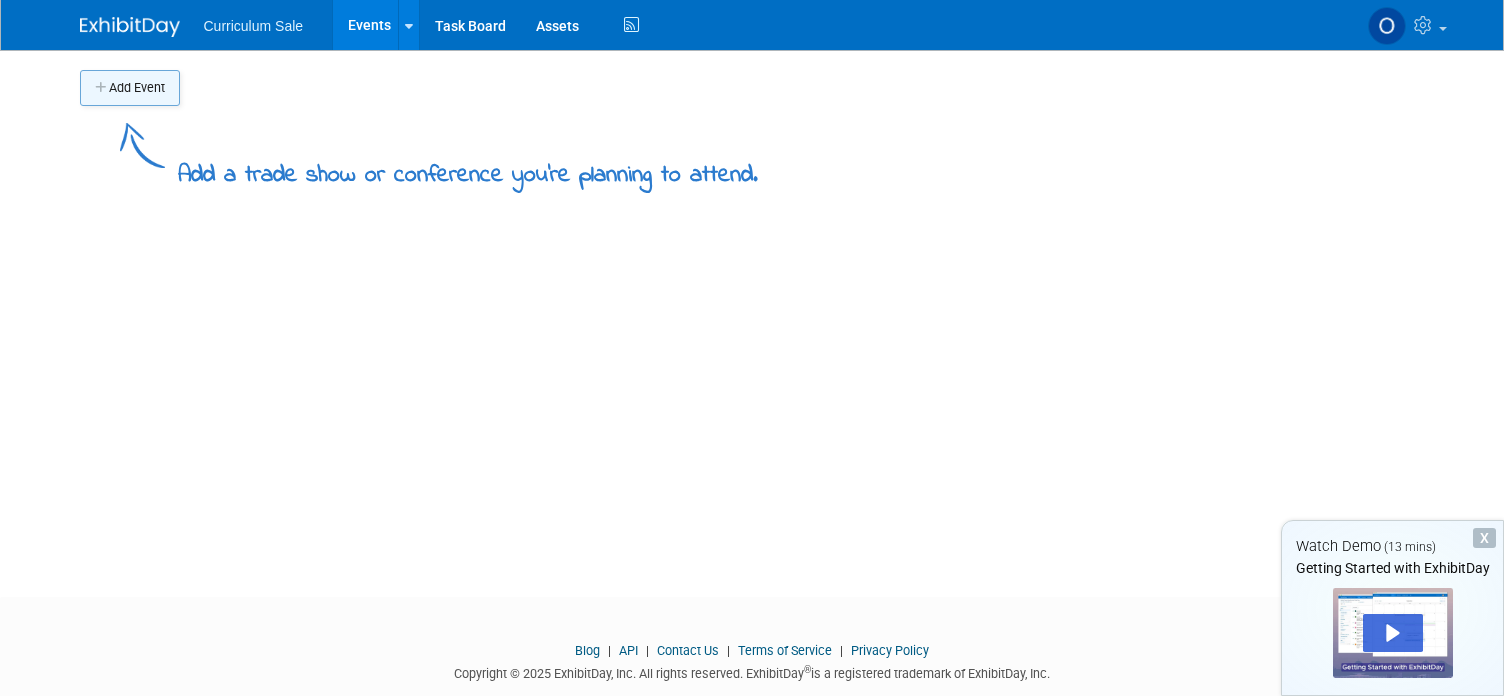 click on "Add Event" at bounding box center (130, 88) 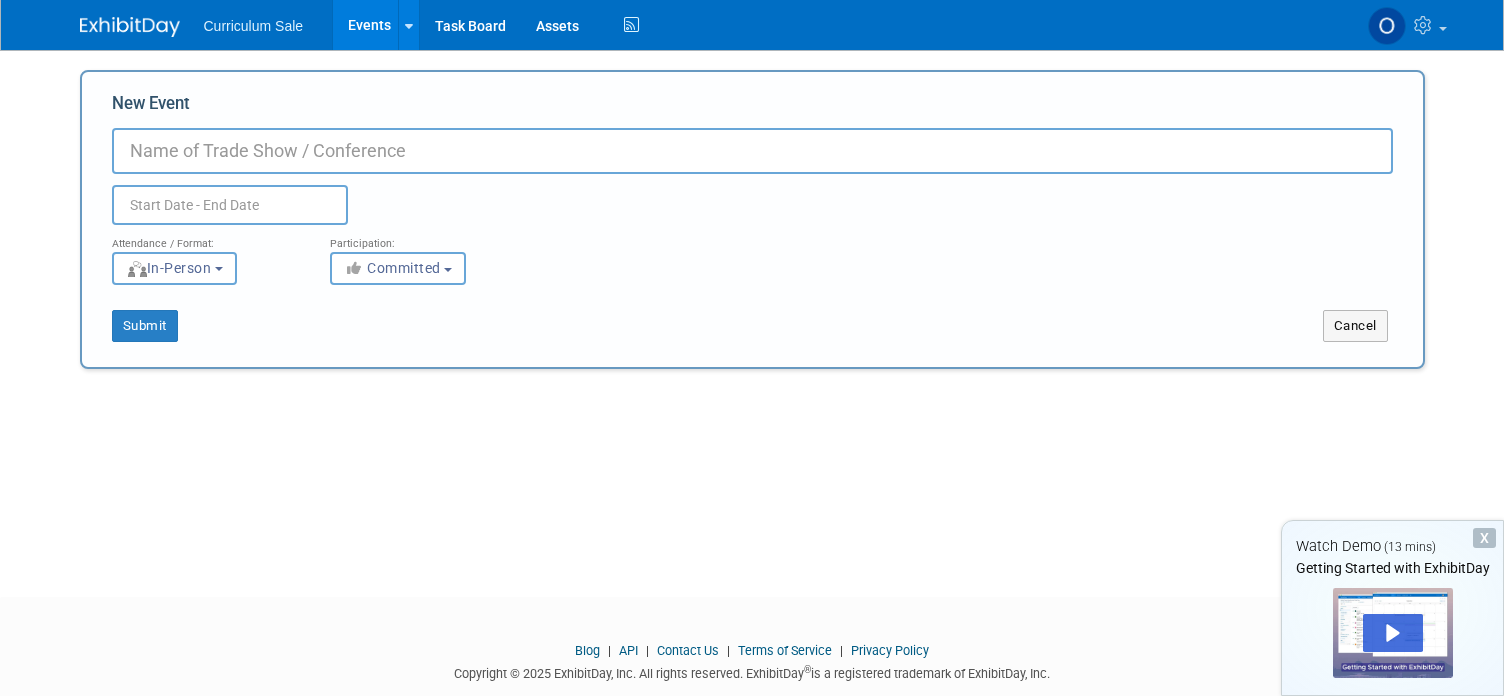 click on "New Event" at bounding box center [752, 151] 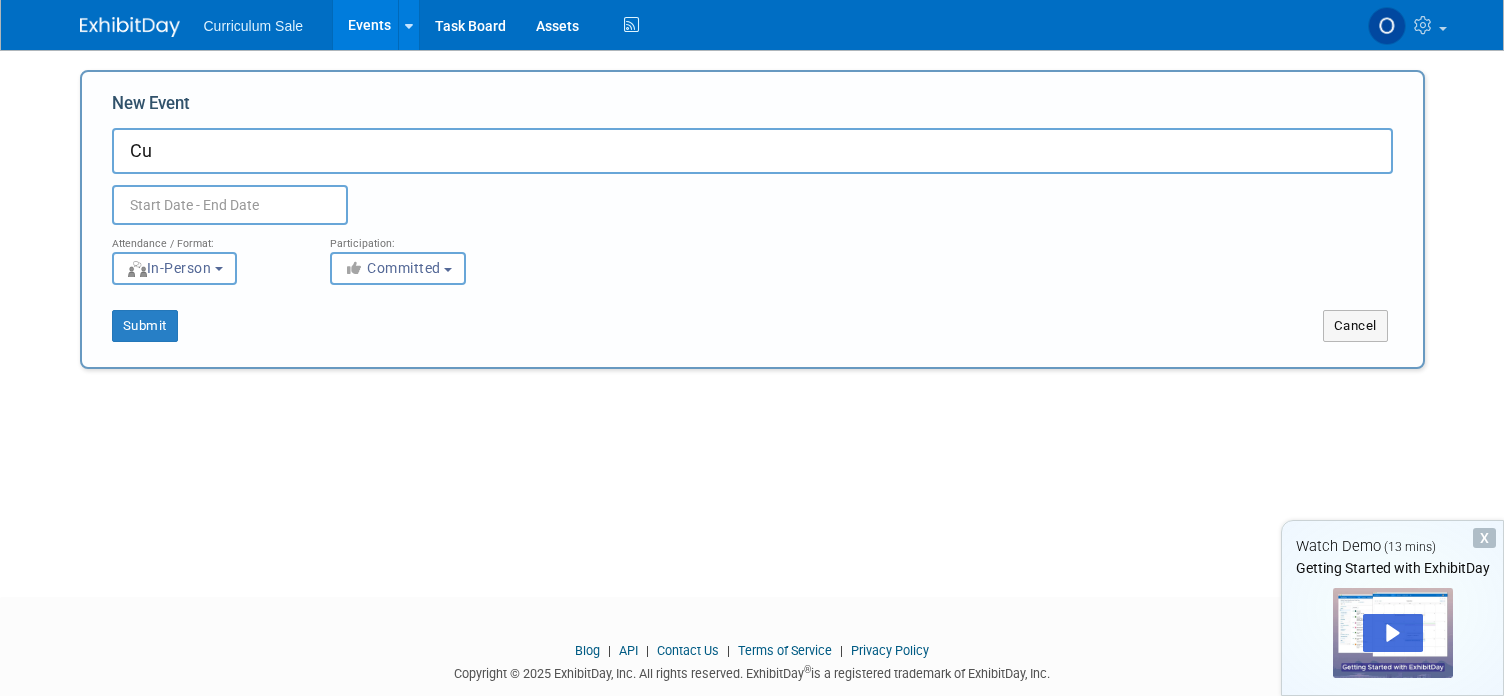 type on "C" 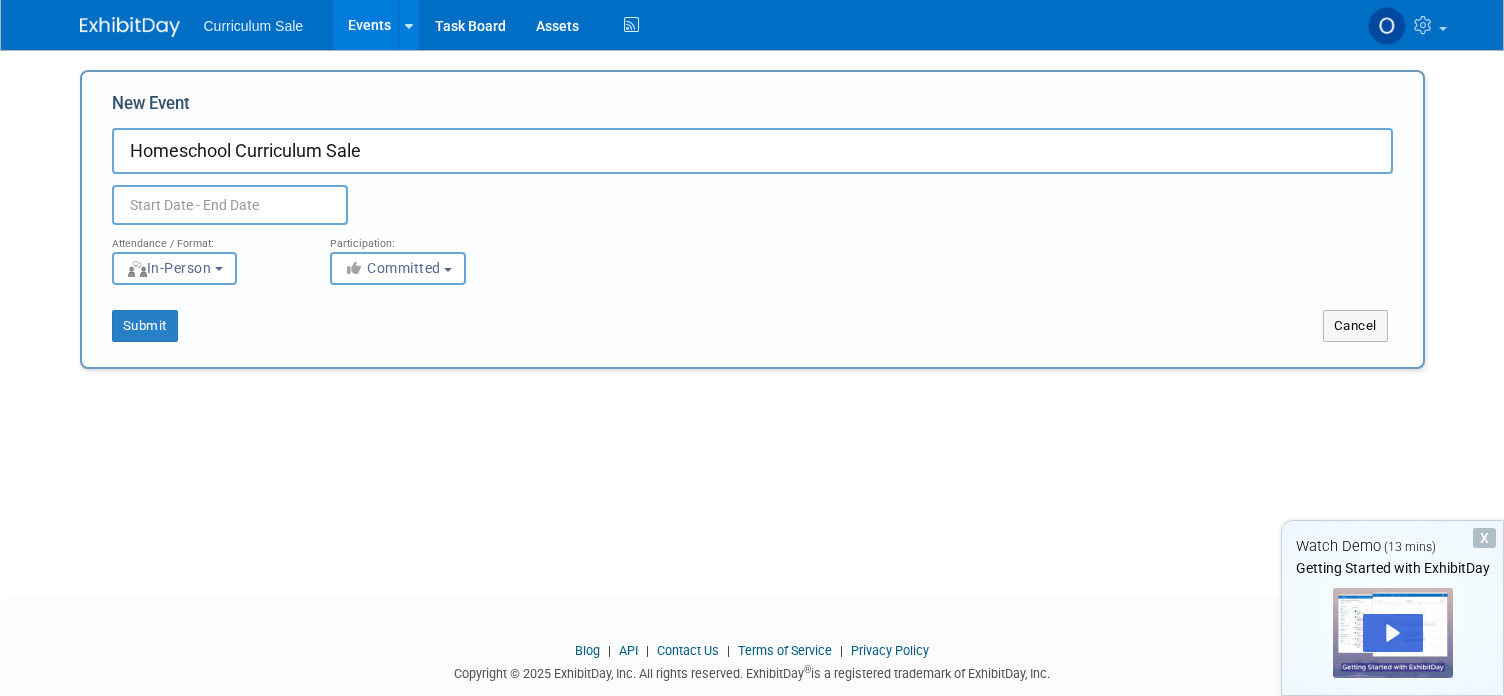type on "Homeschool Curriculum Sale" 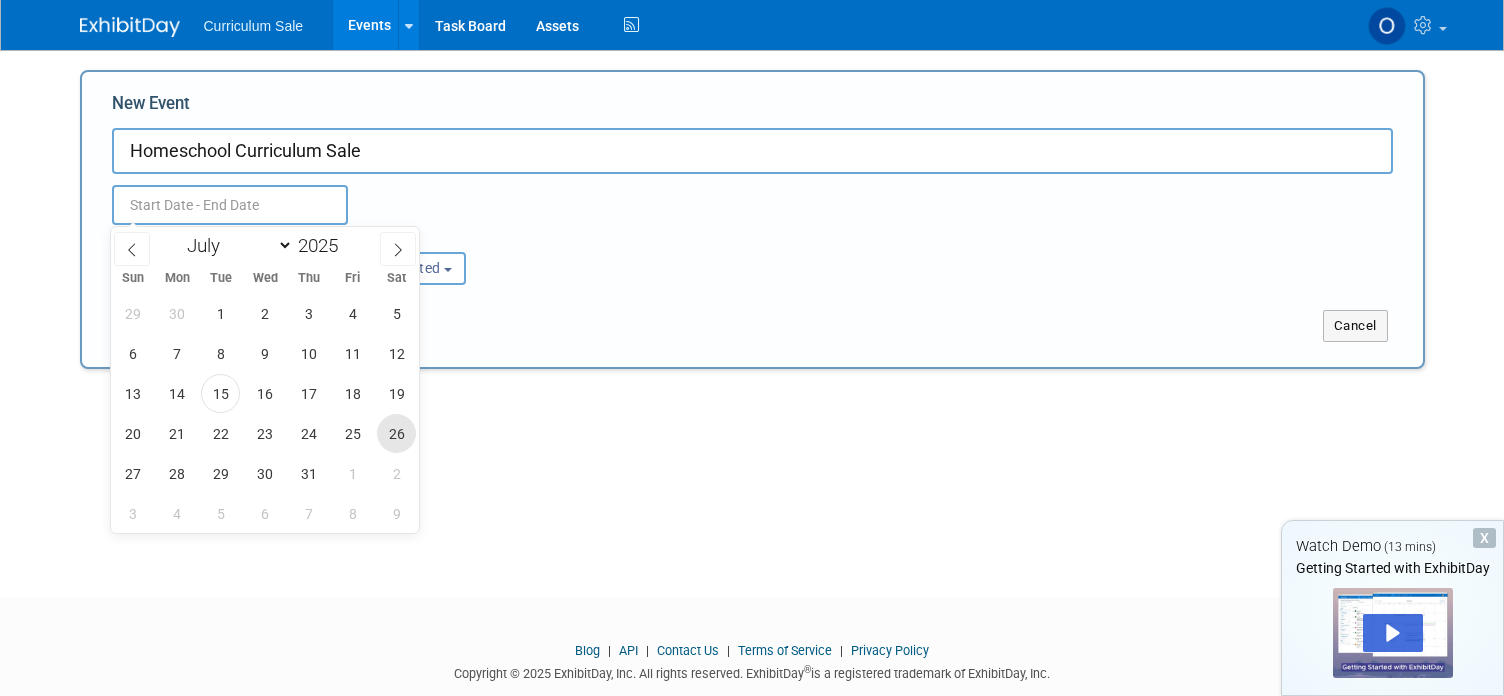 click on "26" at bounding box center (396, 433) 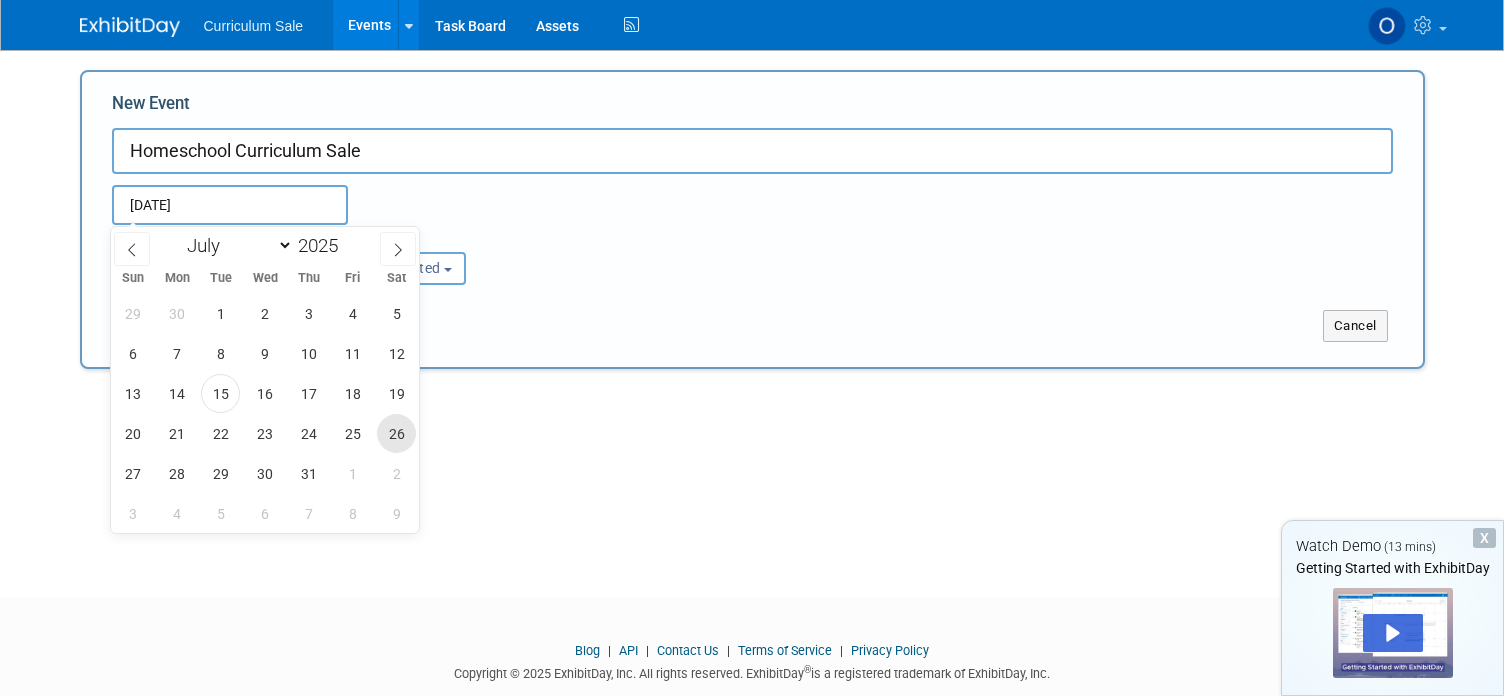 type on "[DATE] to [DATE]" 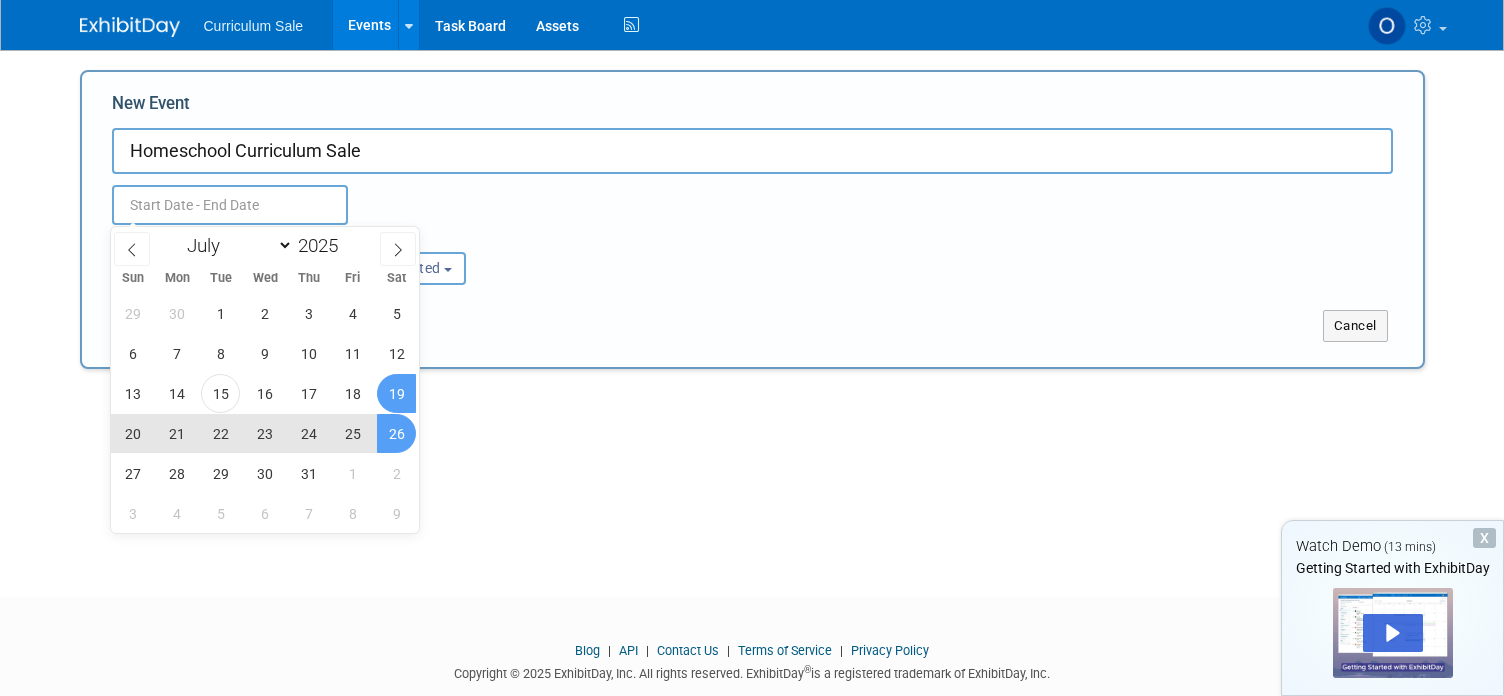 type on "[DATE] to [DATE]" 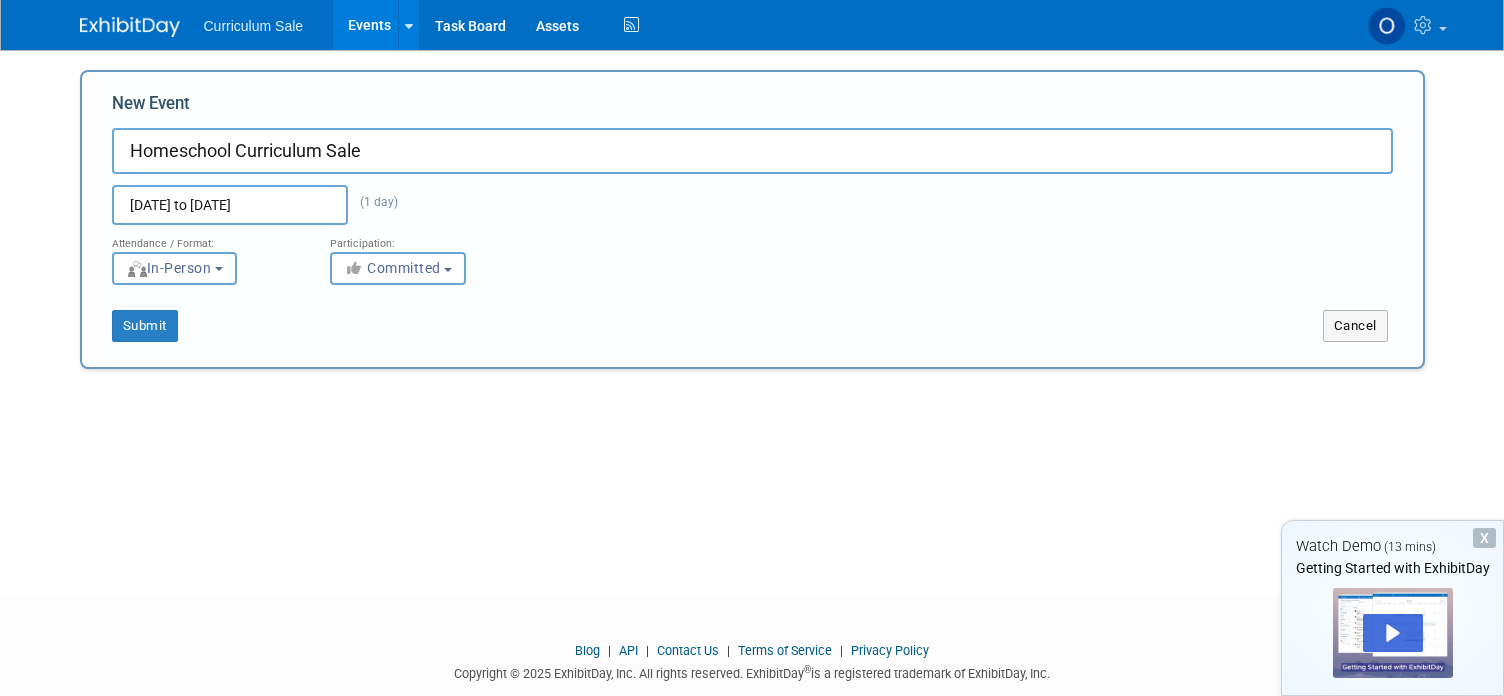 click on "Attendance / Format:
<img src="[URL][DOMAIN_NAME]" style="width: 19px; margin-top: 2px; margin-bottom: 2px; margin-left: 2px; filter: grayscale(100%); opacity: 0.75;" />   In-Person
<img src="[URL][DOMAIN_NAME]" style="width: 19px; margin-top: 2px; margin-bottom: 2px; margin-left: 2px; filter: grayscale(100%); opacity: 0.75;" />   Virtual
<img src="[URL][DOMAIN_NAME]" style="width: 19px; margin-top: 2px; margin-bottom: 2px; margin-left: 2px; filter: grayscale(100%); opacity: 0.75;" />   Hybrid
In-Person        In-Person      Virtual      Hybrid
Participation:
<i class="fas fa-thumbs-up" style="color: #a5a5a5; padding-right: 2px; min-width: 23px; text-align: center; width: 23px; display: inline-block;"></i> Committed
Committed      Committed    Considering" at bounding box center (752, 255) 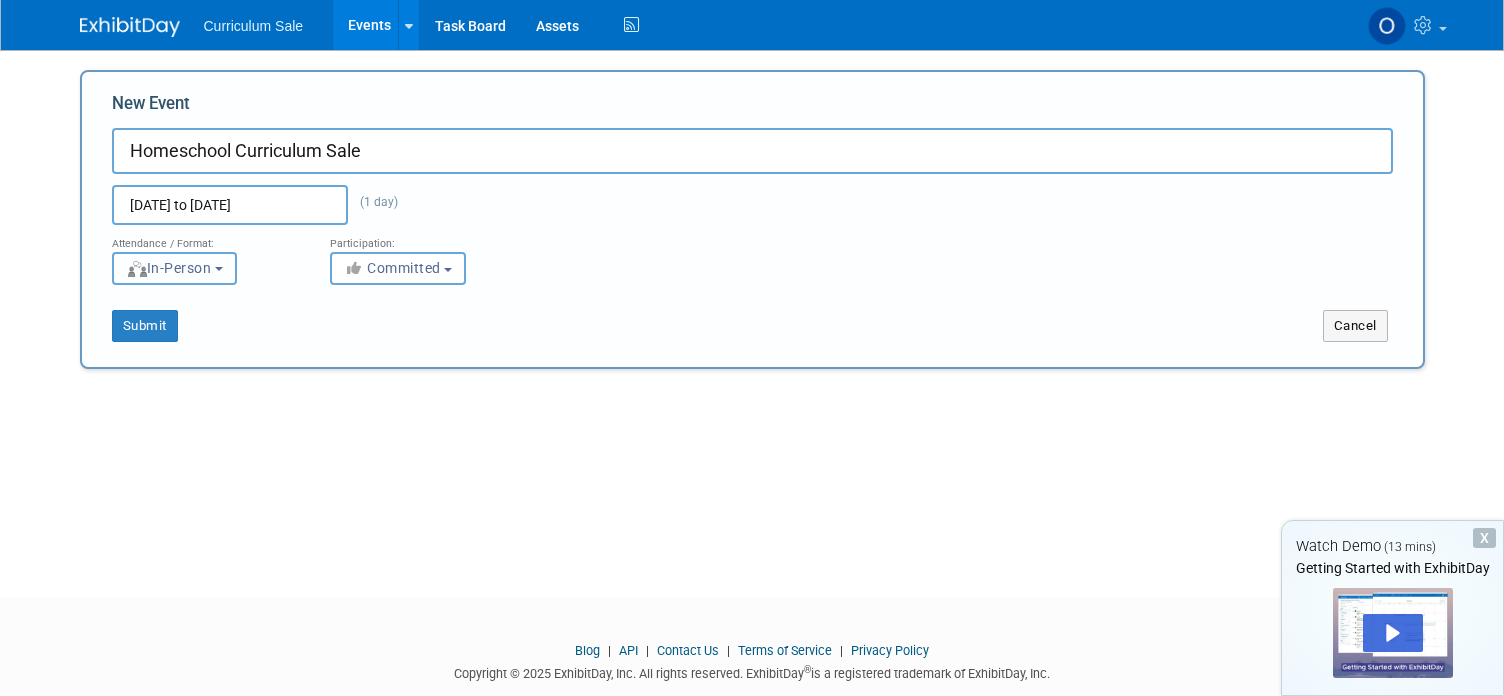 click on "In-Person" at bounding box center (169, 268) 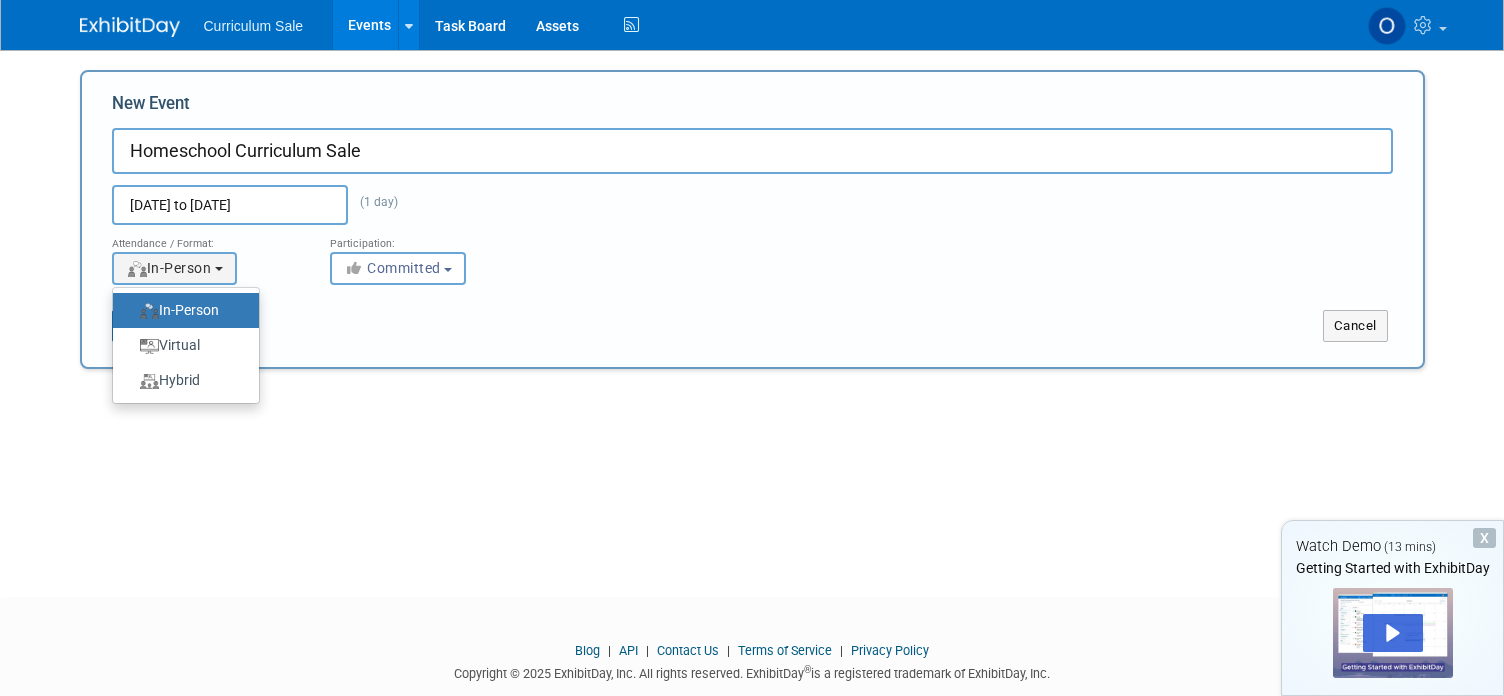 click on "In-Person" at bounding box center [181, 310] 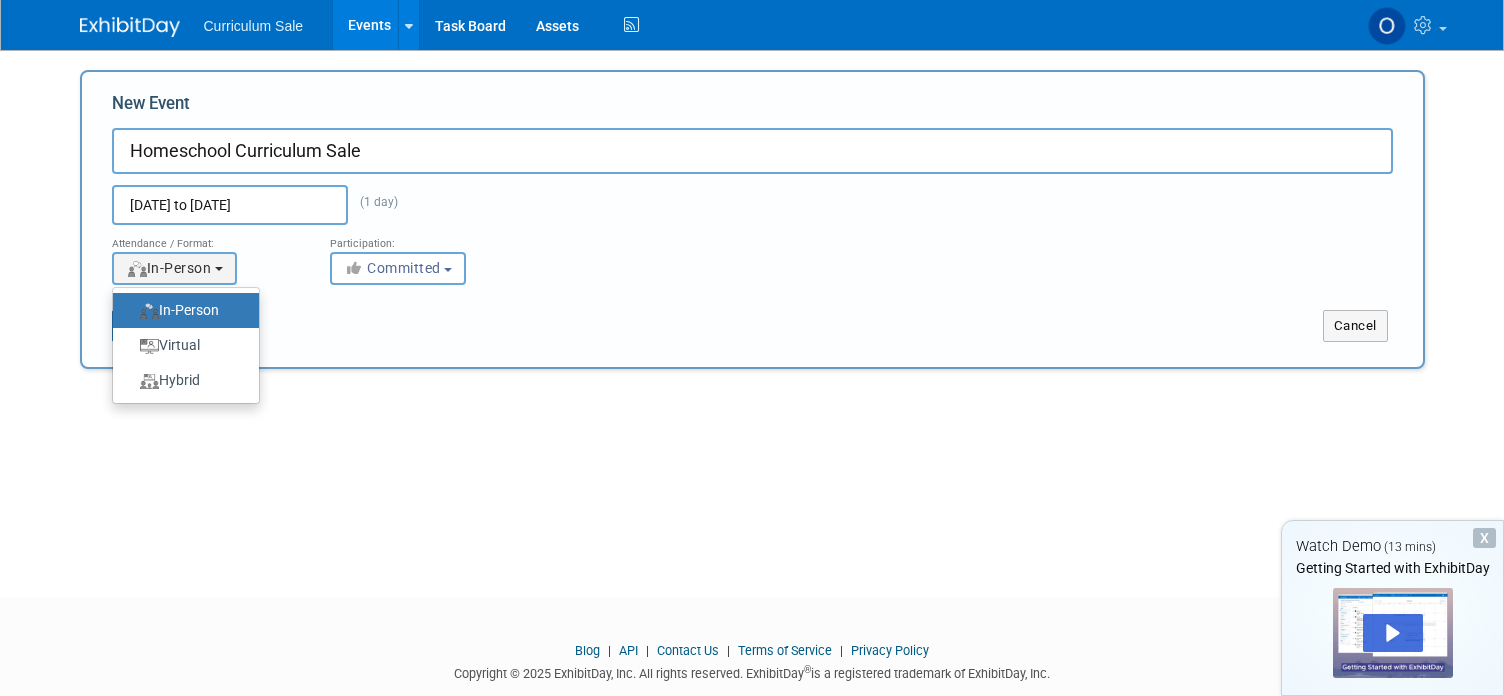 click on "Submit" at bounding box center [361, 326] 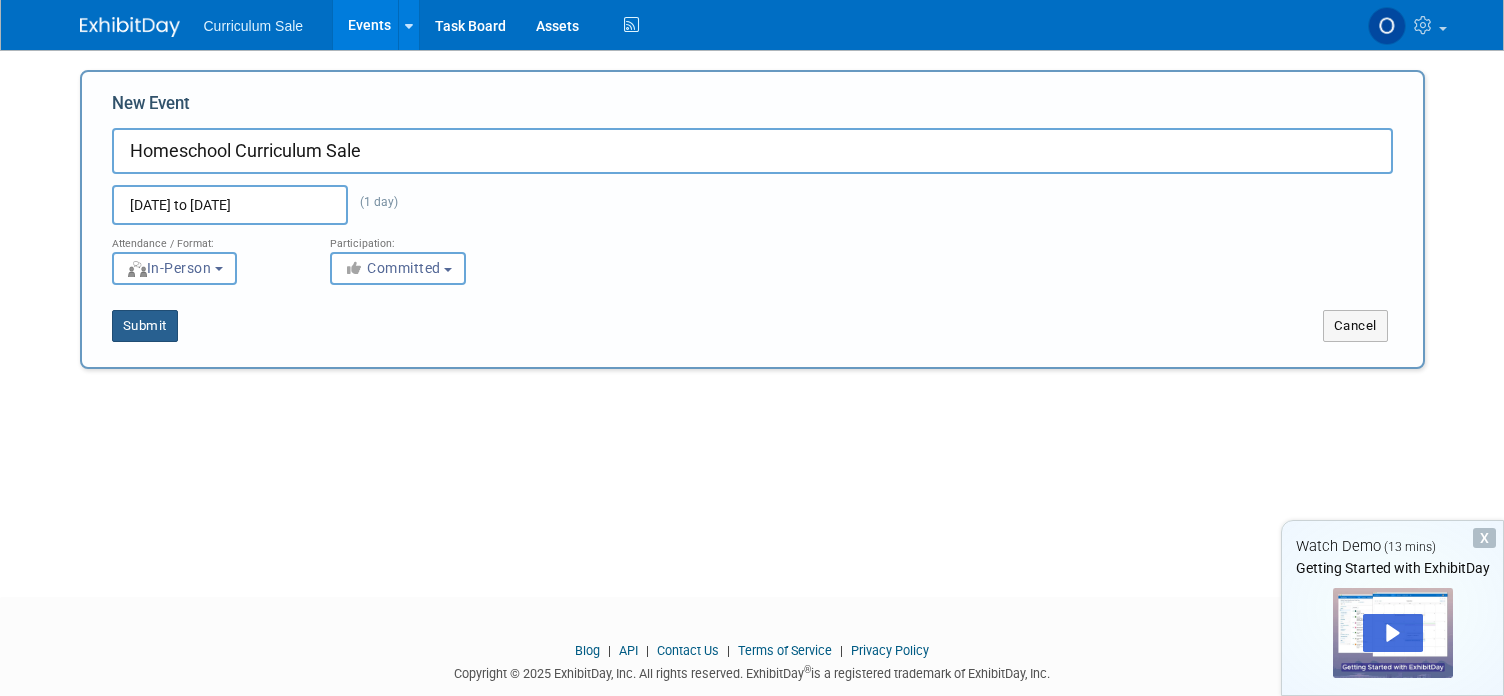 click on "Submit" at bounding box center (145, 326) 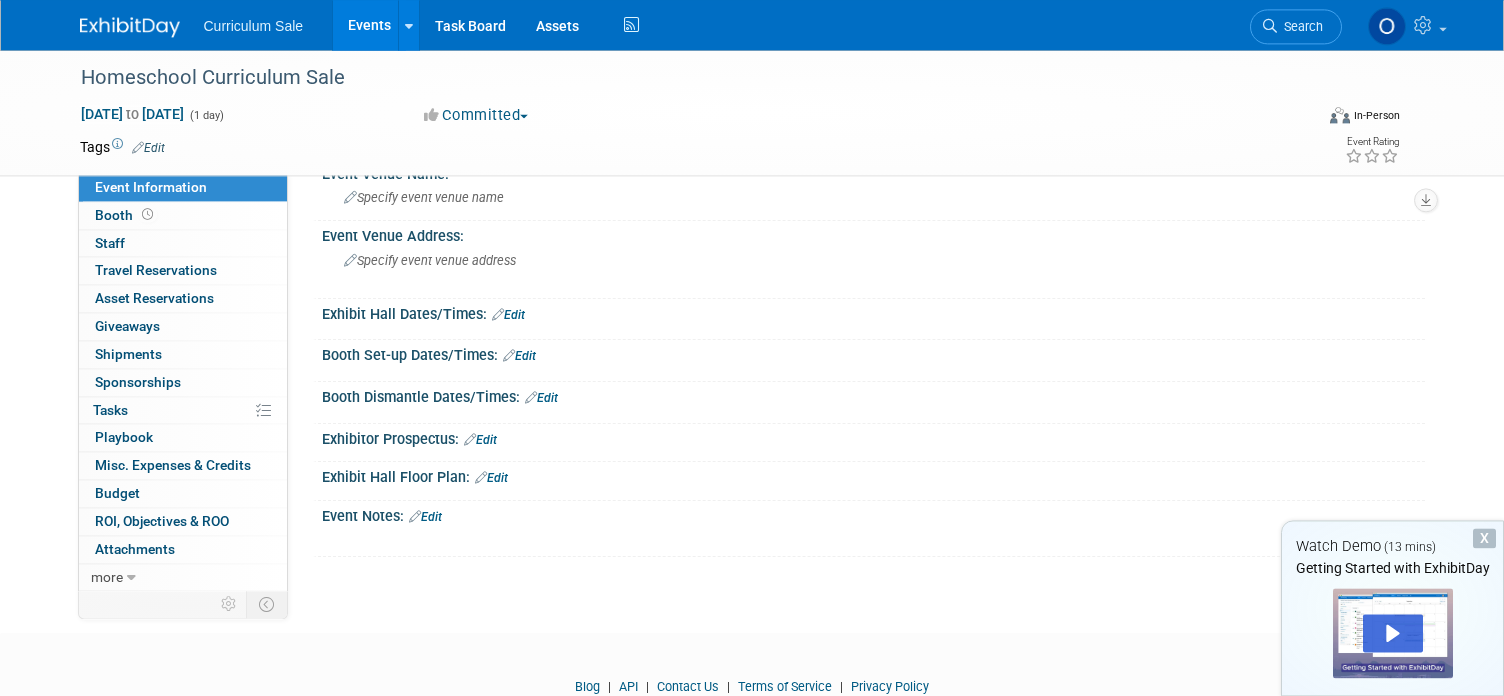 scroll, scrollTop: 0, scrollLeft: 0, axis: both 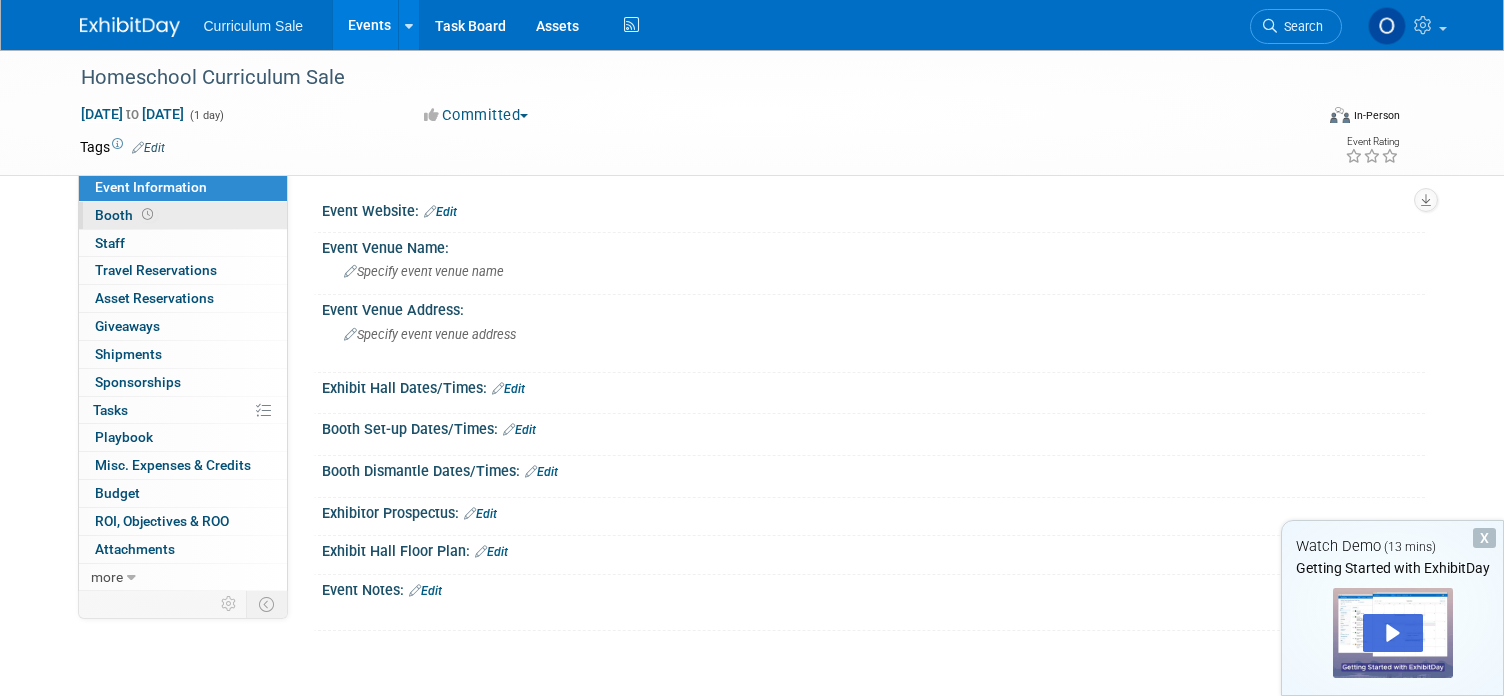 click on "Booth" at bounding box center [126, 215] 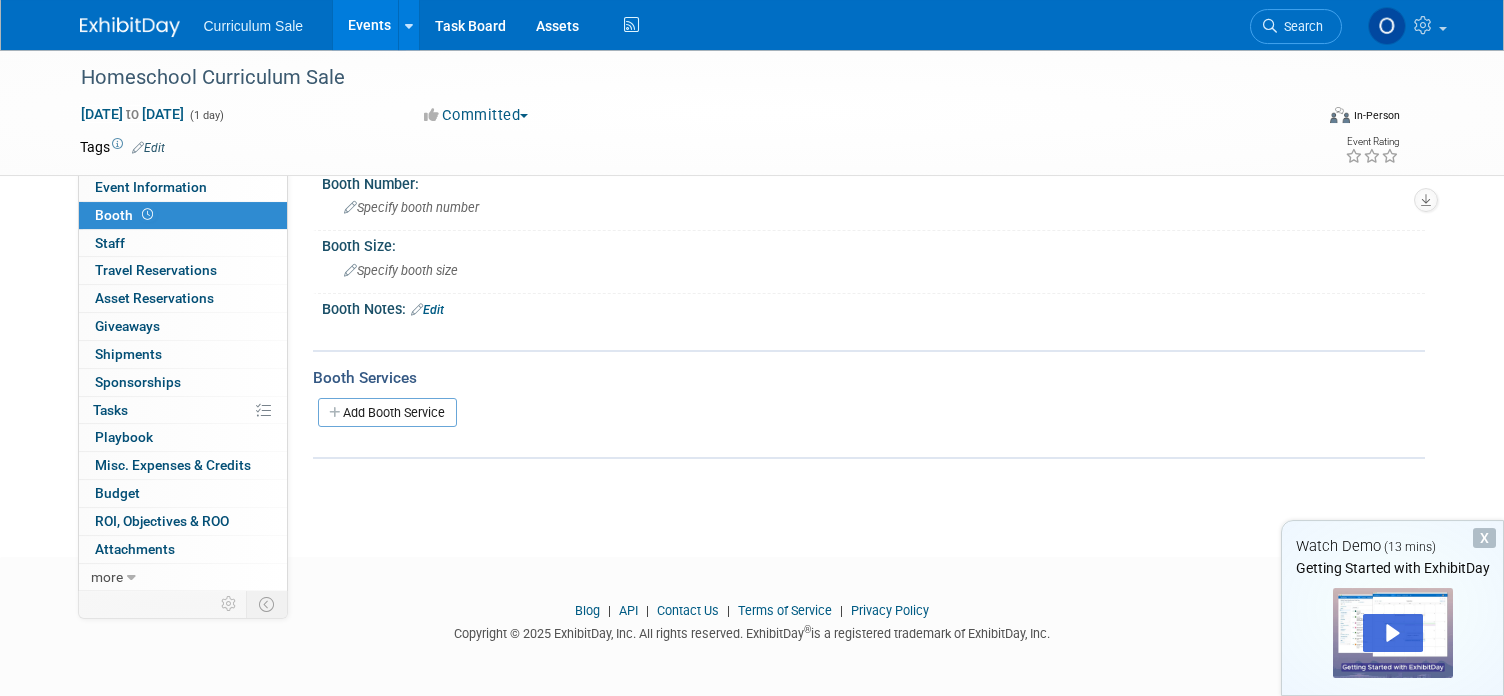 scroll, scrollTop: 108, scrollLeft: 0, axis: vertical 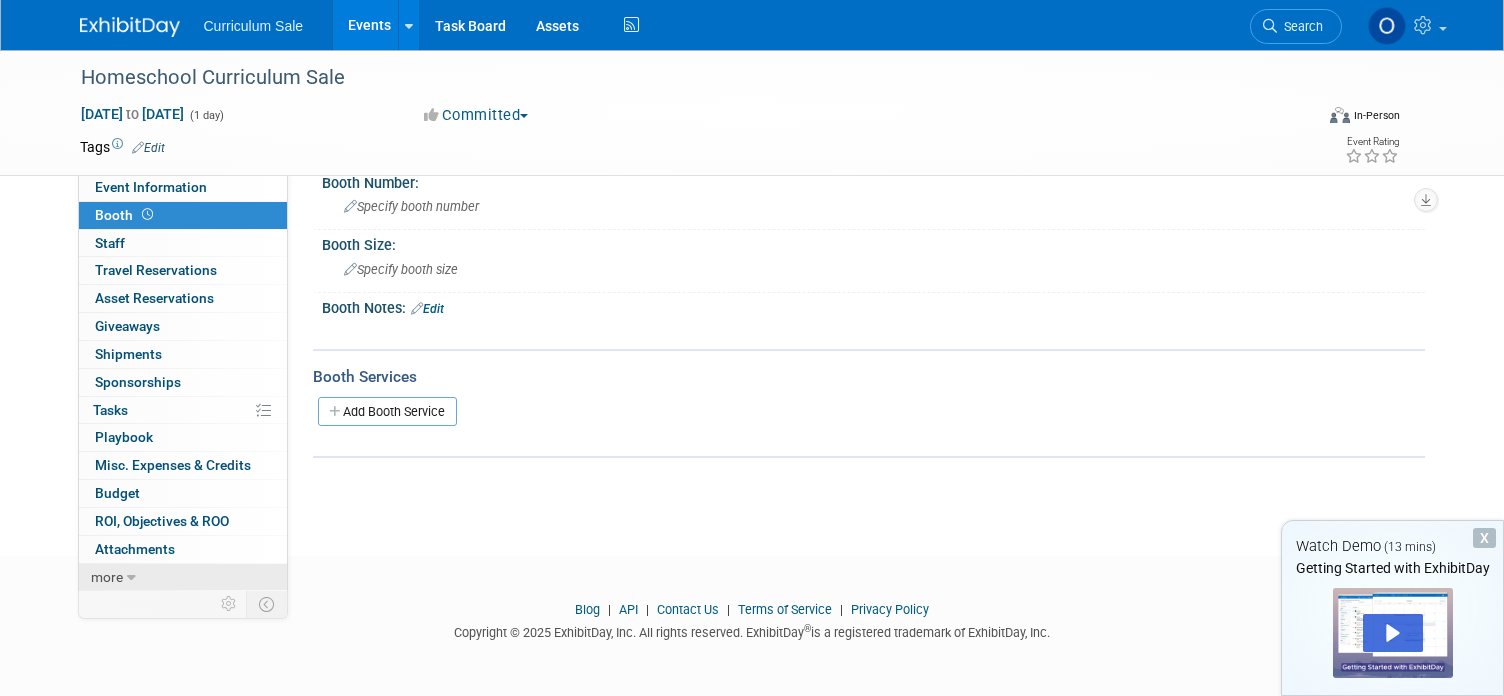 click on "more" at bounding box center (183, 577) 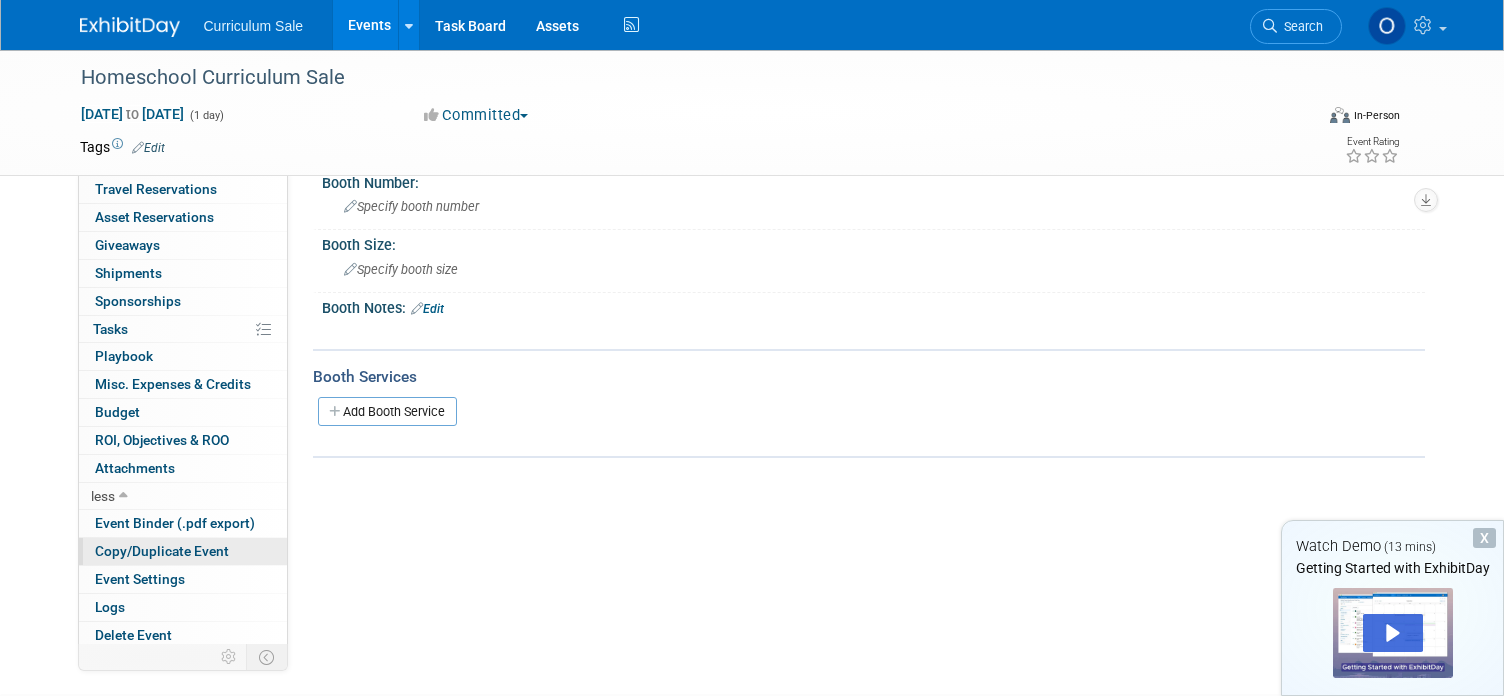 scroll, scrollTop: 82, scrollLeft: 0, axis: vertical 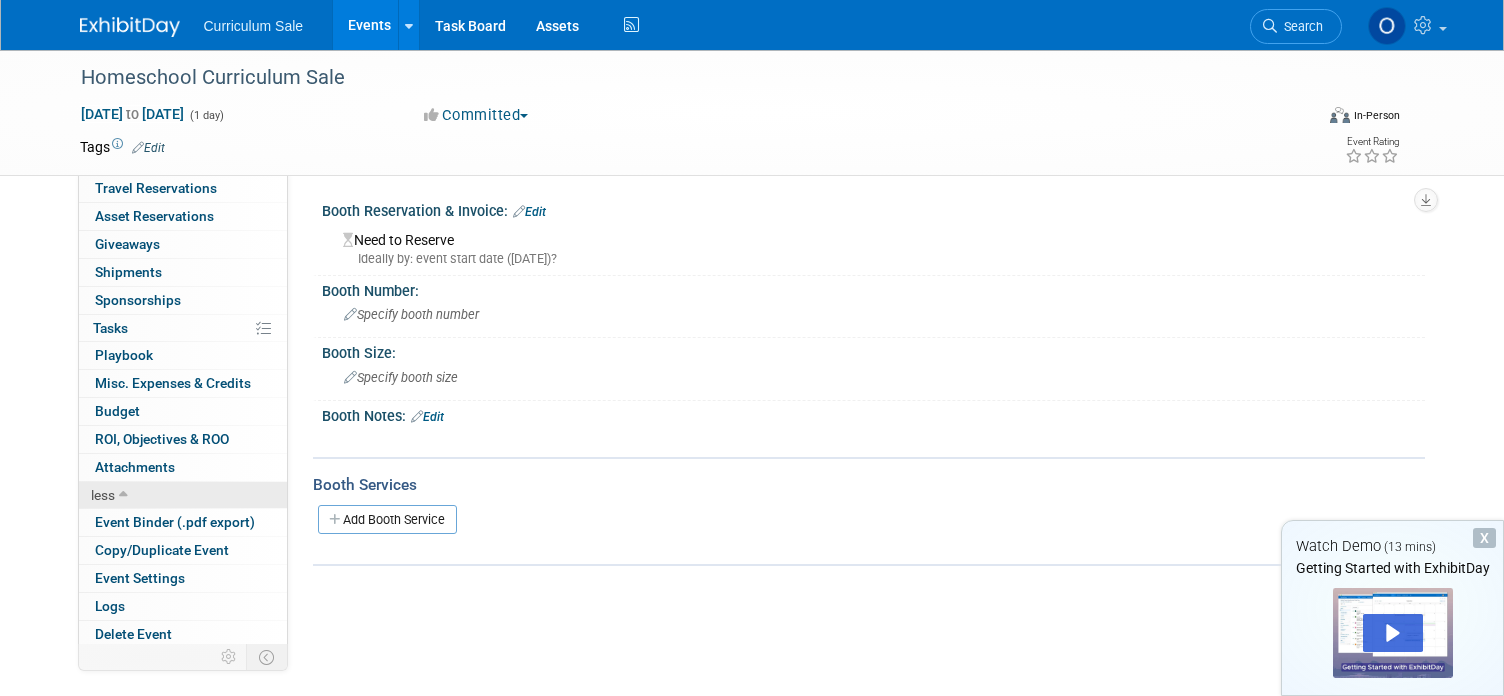 click on "less" at bounding box center (183, 495) 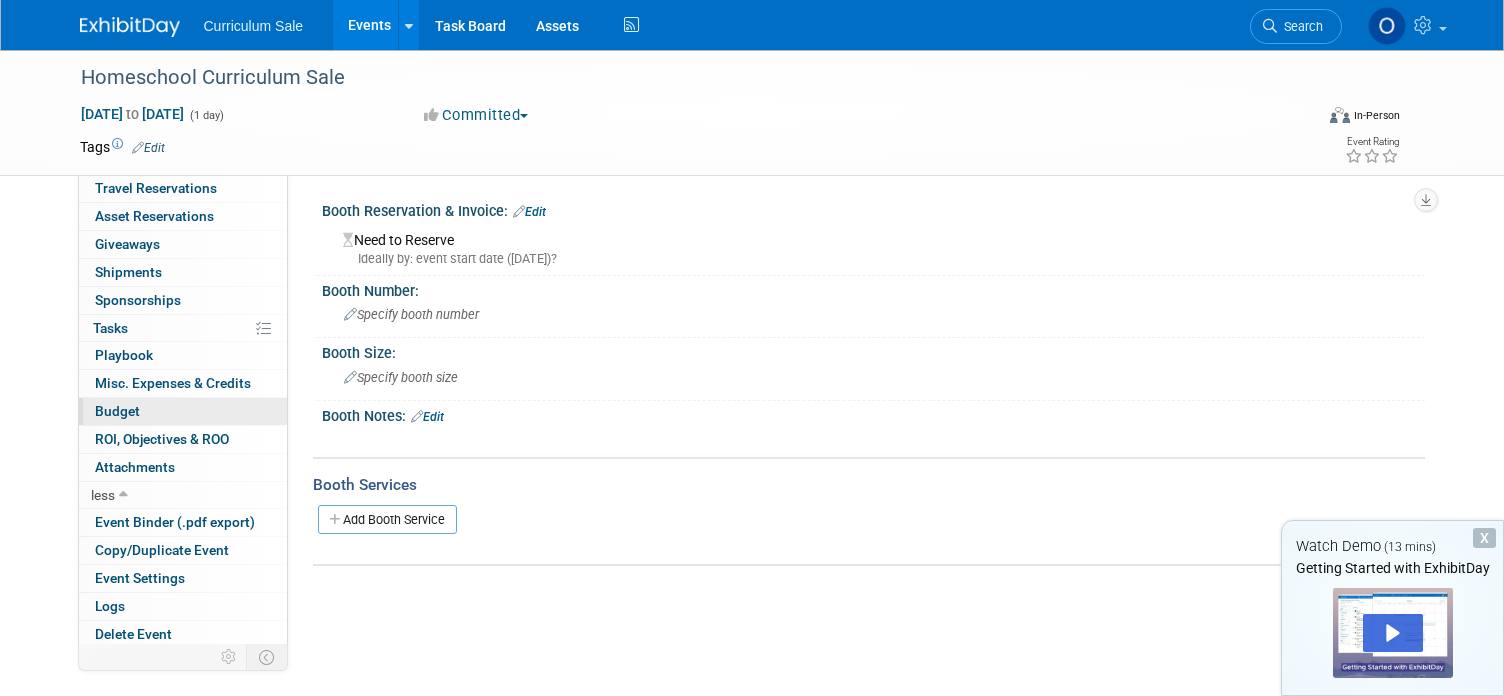 scroll, scrollTop: 0, scrollLeft: 0, axis: both 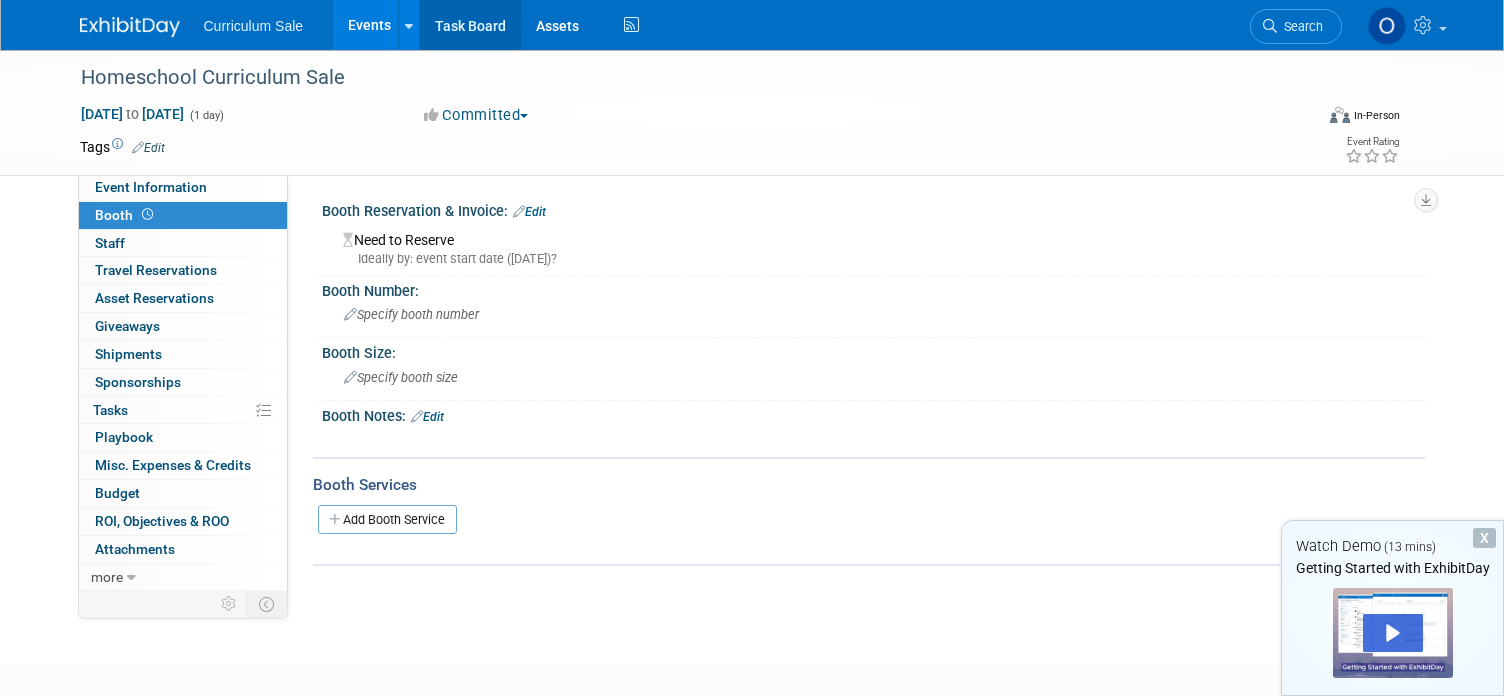 click on "Task Board" at bounding box center (470, 25) 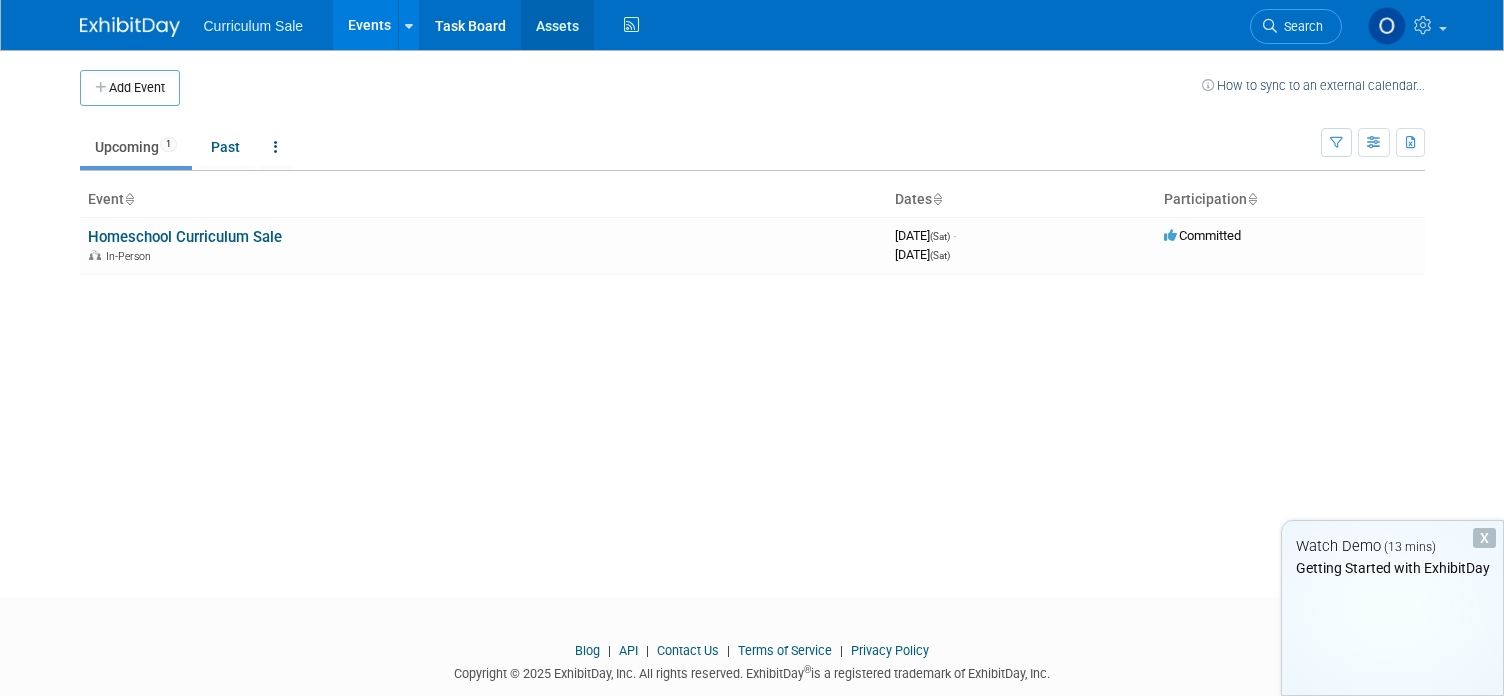 scroll, scrollTop: 0, scrollLeft: 0, axis: both 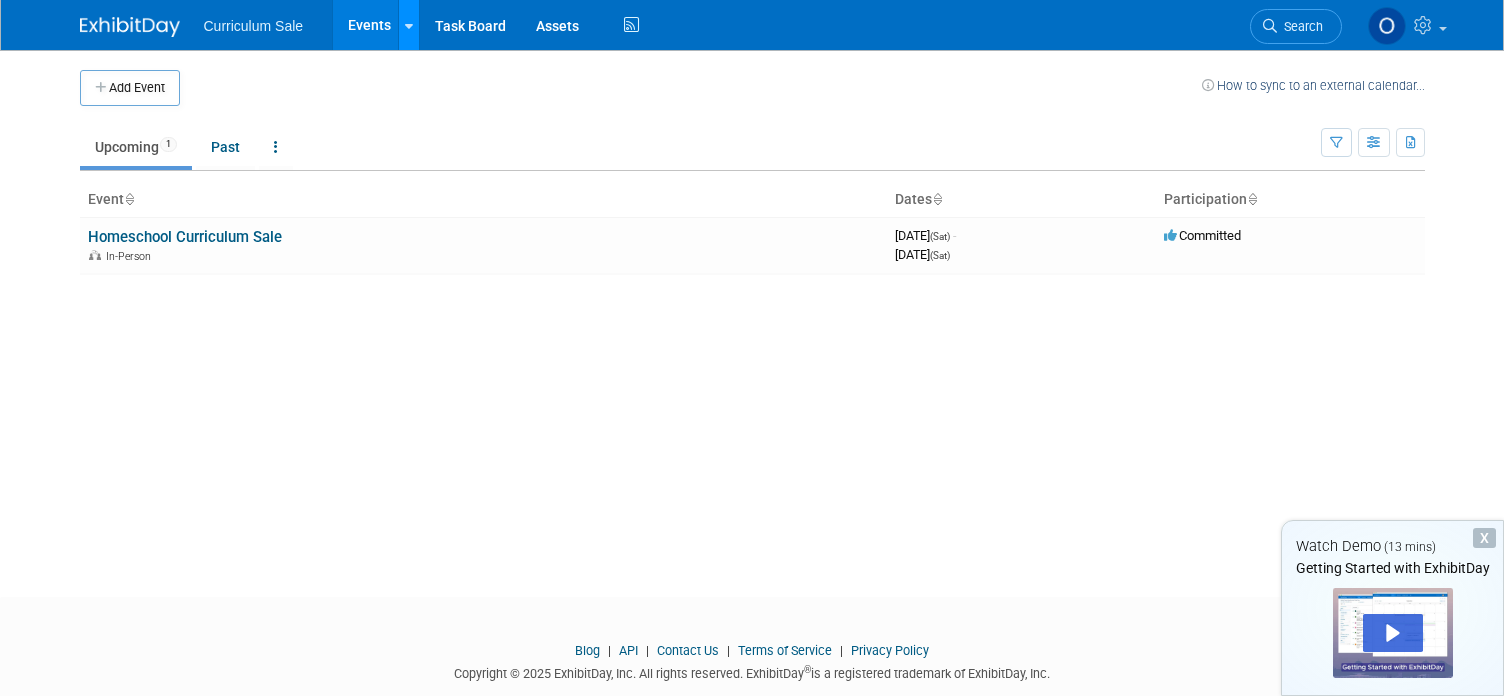 click at bounding box center [408, 25] 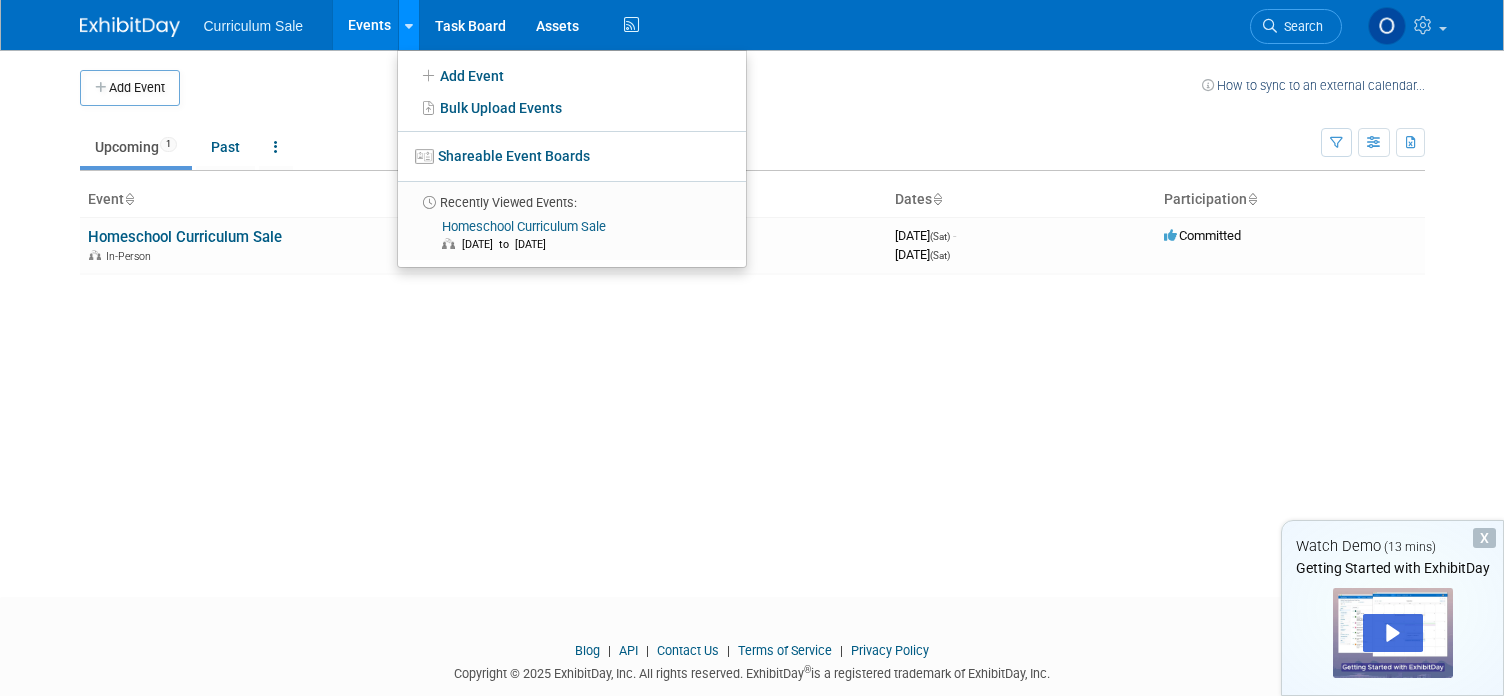 click at bounding box center (408, 25) 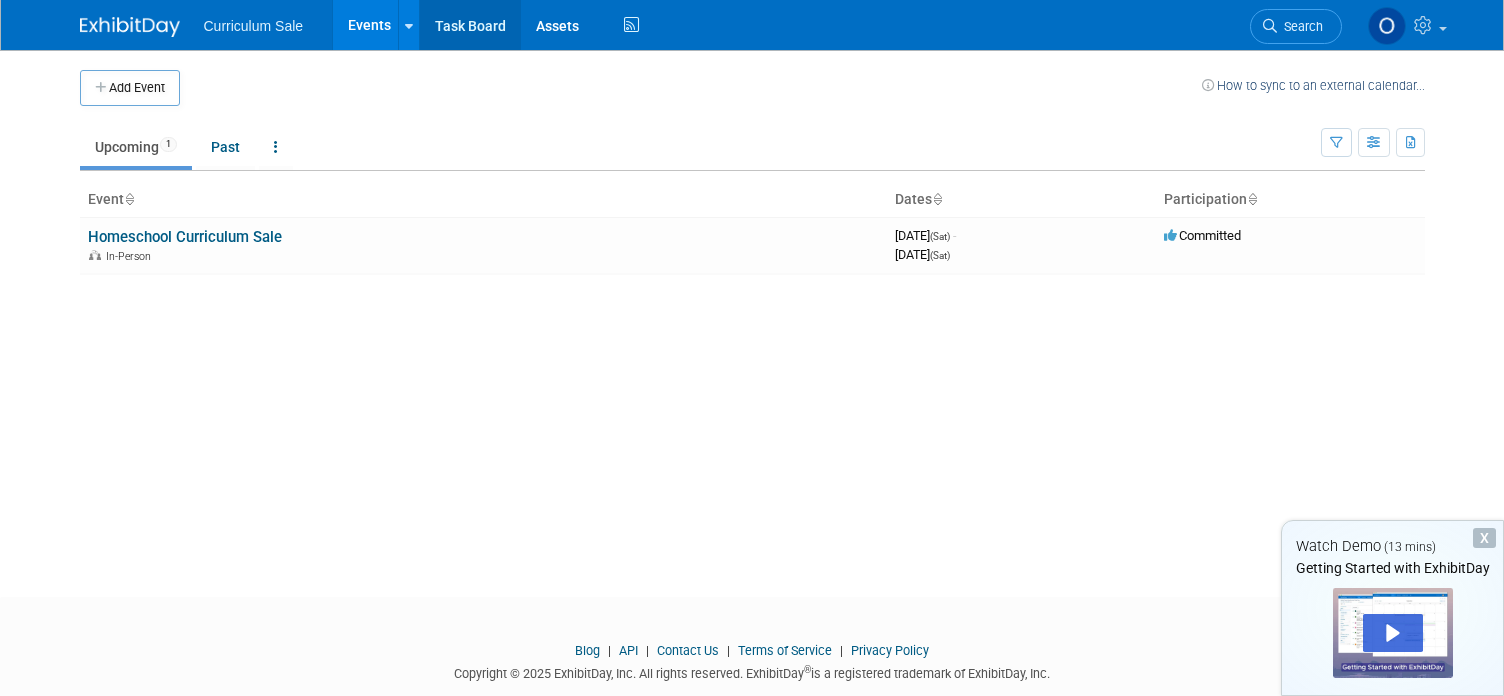 click on "Task Board" at bounding box center (470, 25) 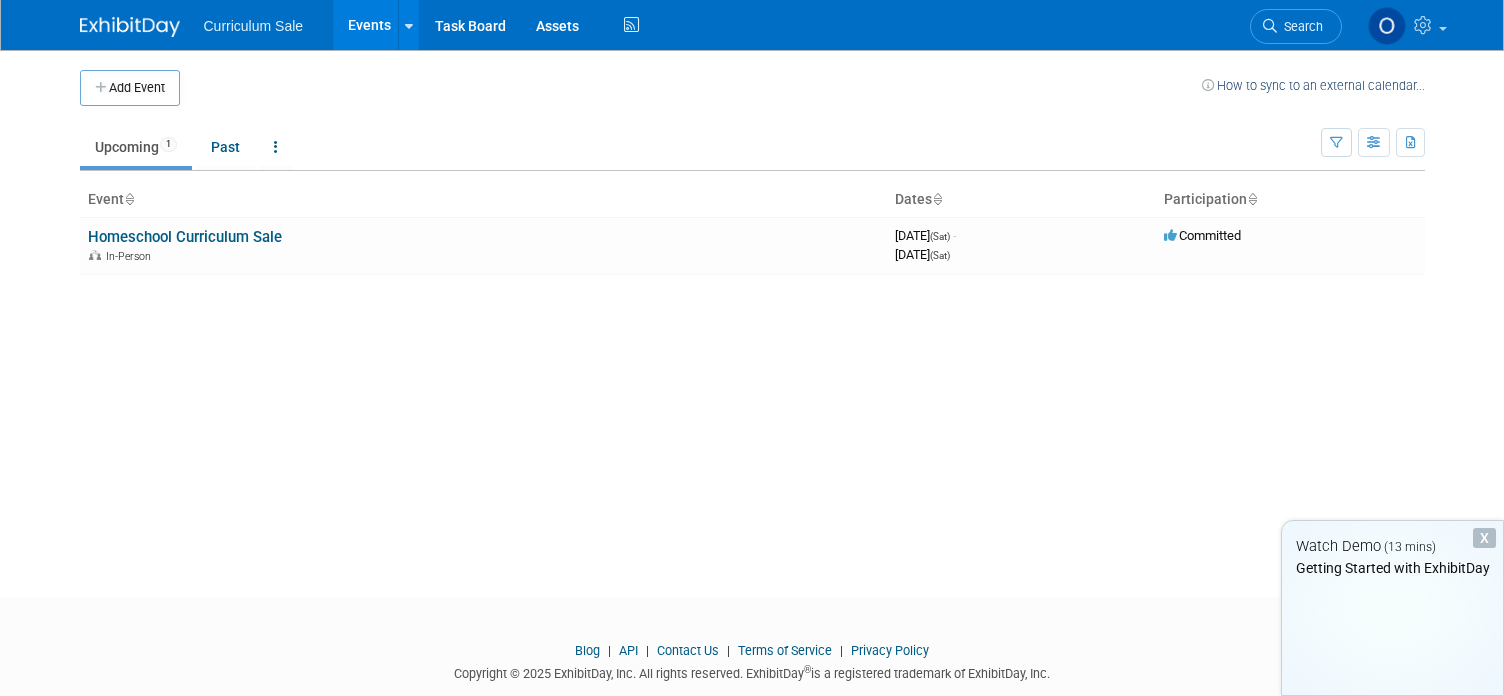 scroll, scrollTop: 0, scrollLeft: 0, axis: both 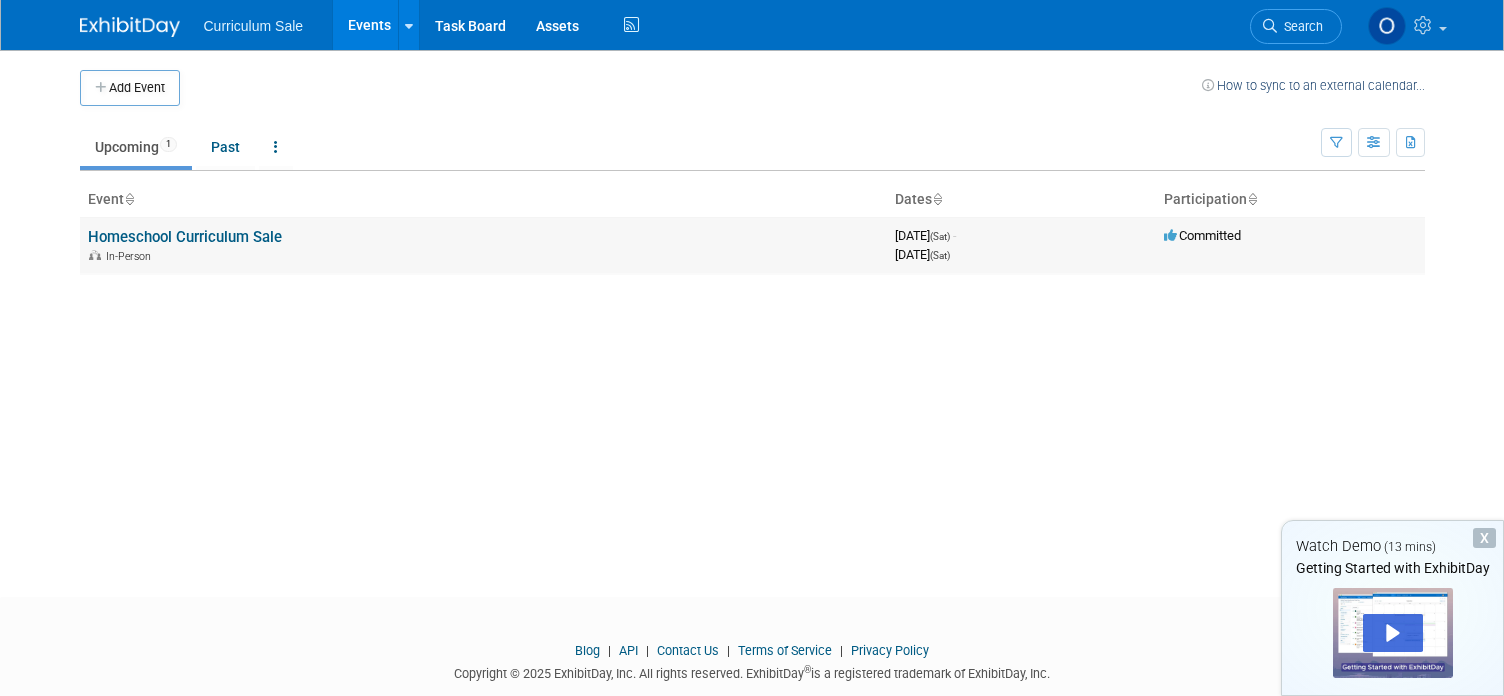 click on "Homeschool Curriculum Sale" at bounding box center [185, 237] 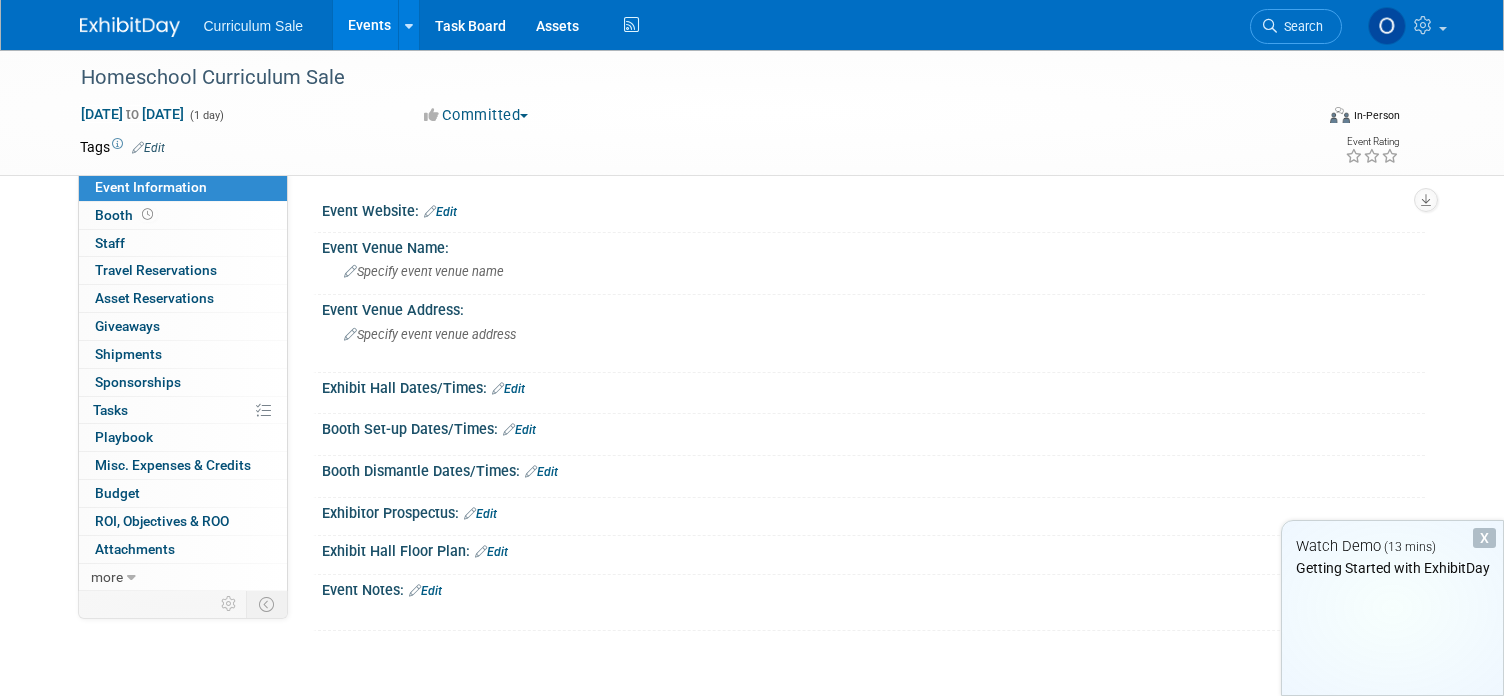 scroll, scrollTop: 0, scrollLeft: 0, axis: both 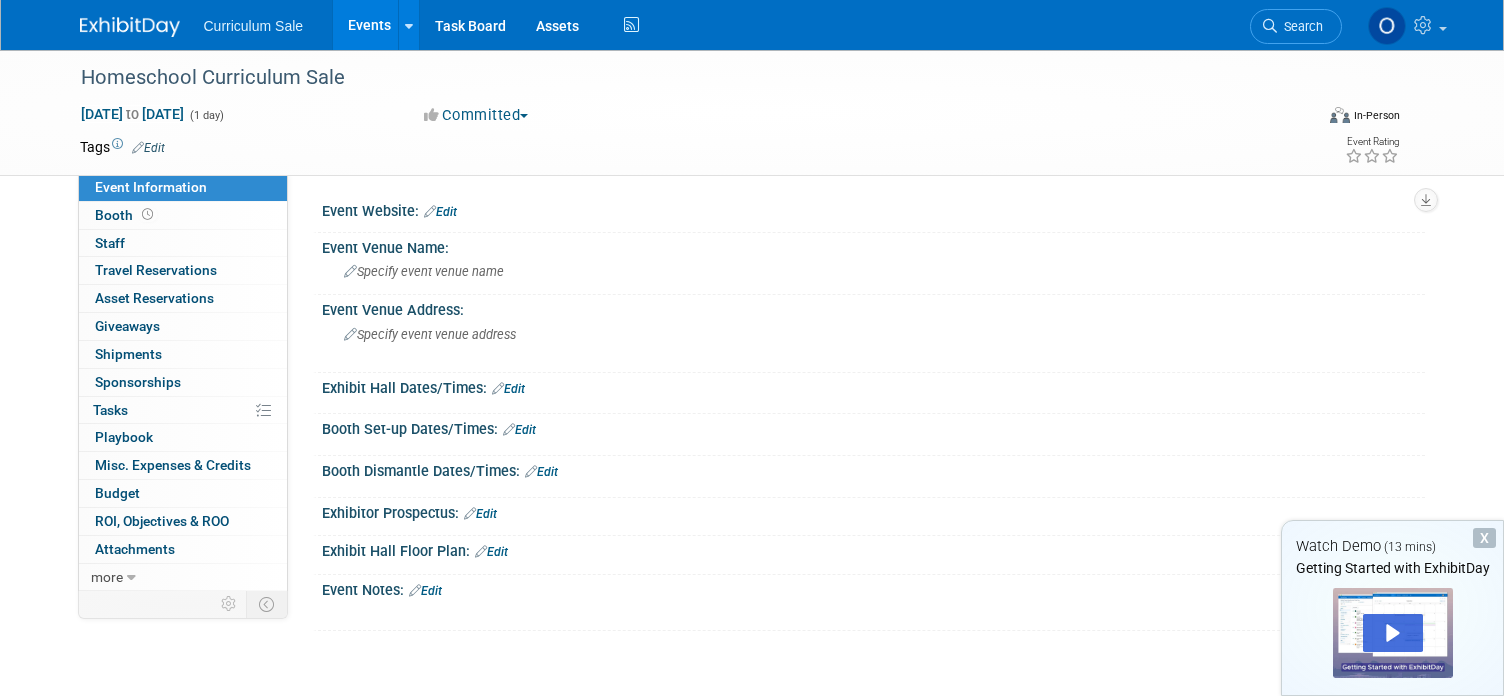 click on "Edit" at bounding box center [491, 552] 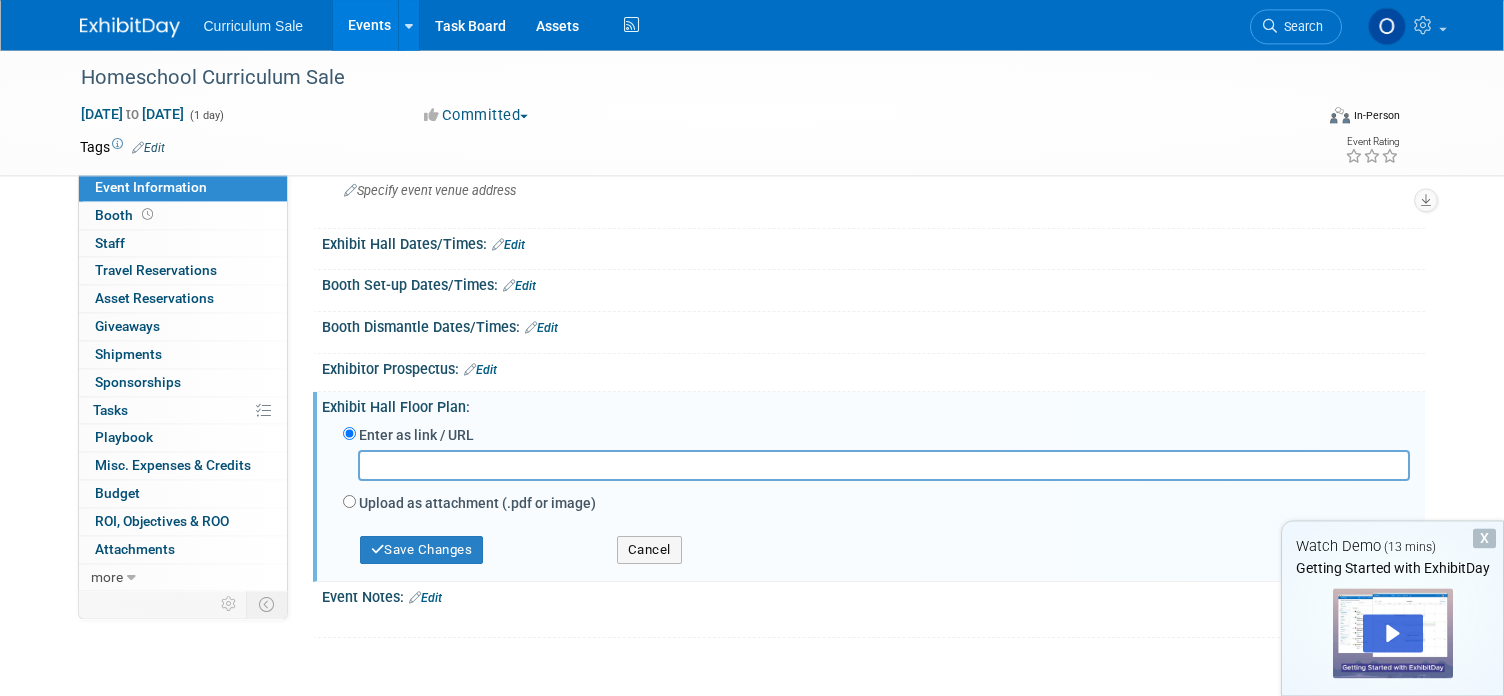 scroll, scrollTop: 90, scrollLeft: 0, axis: vertical 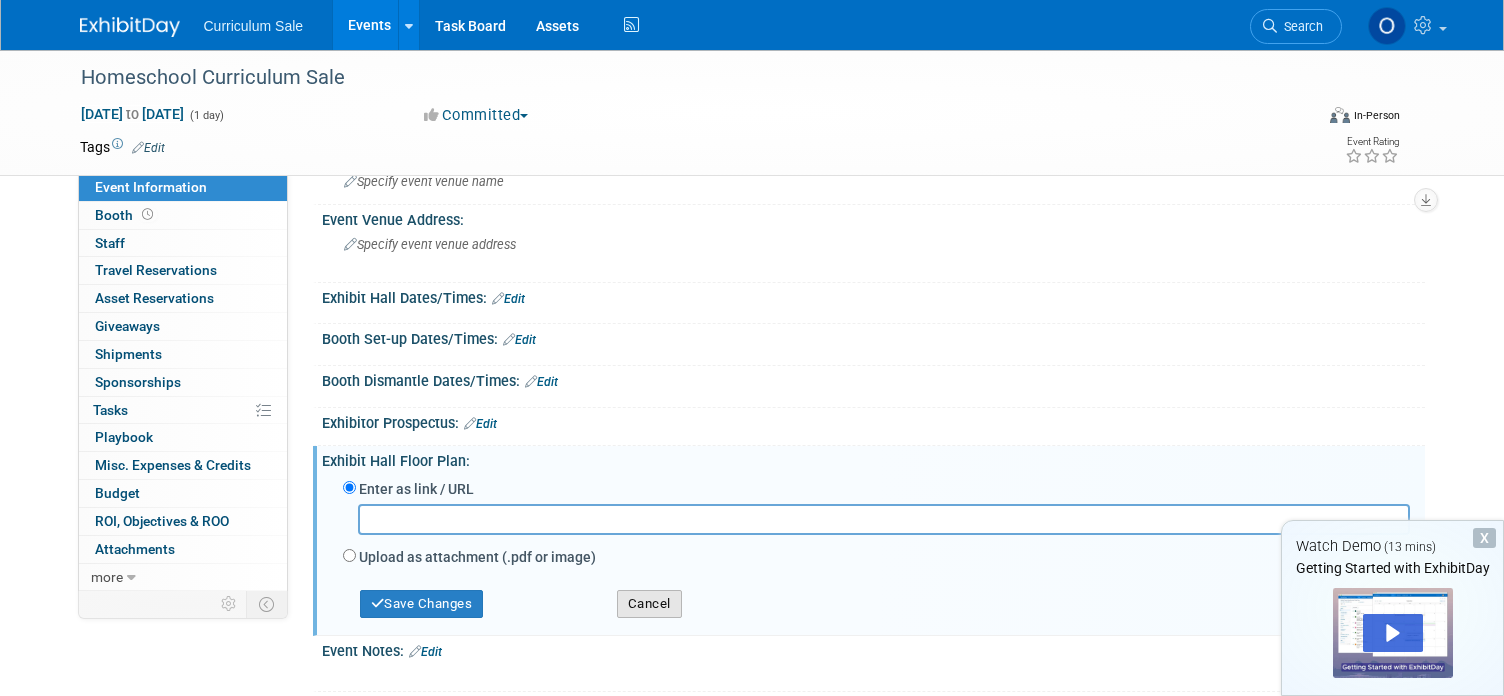 click on "Cancel" at bounding box center (649, 604) 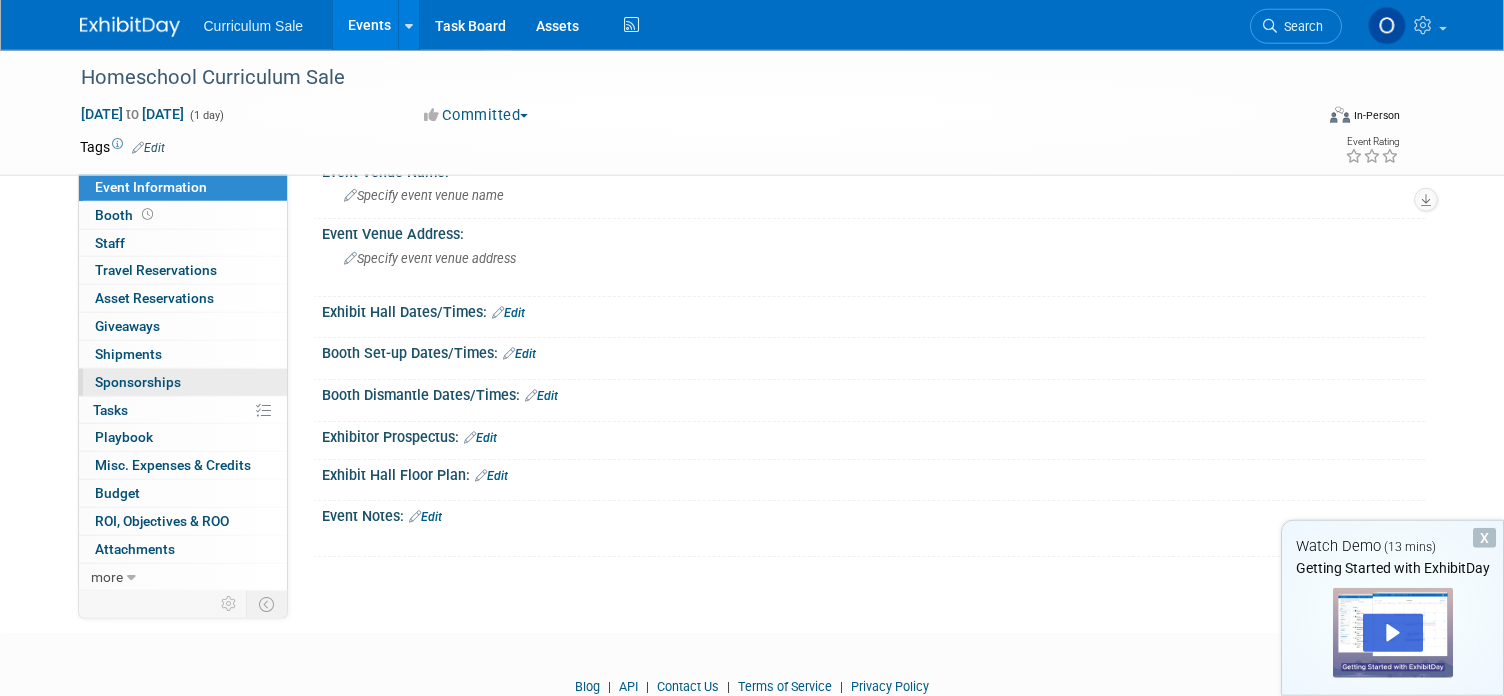 scroll, scrollTop: 0, scrollLeft: 0, axis: both 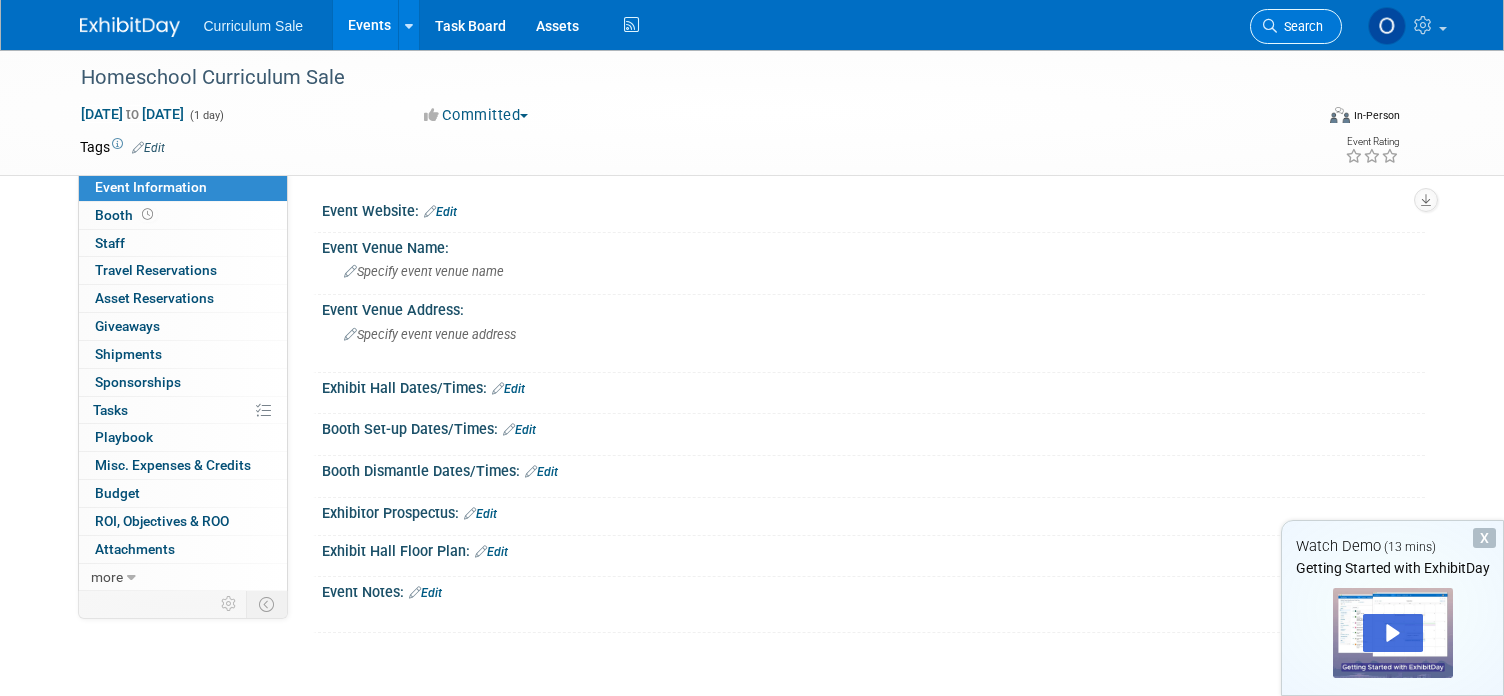 click on "Search" at bounding box center (1300, 26) 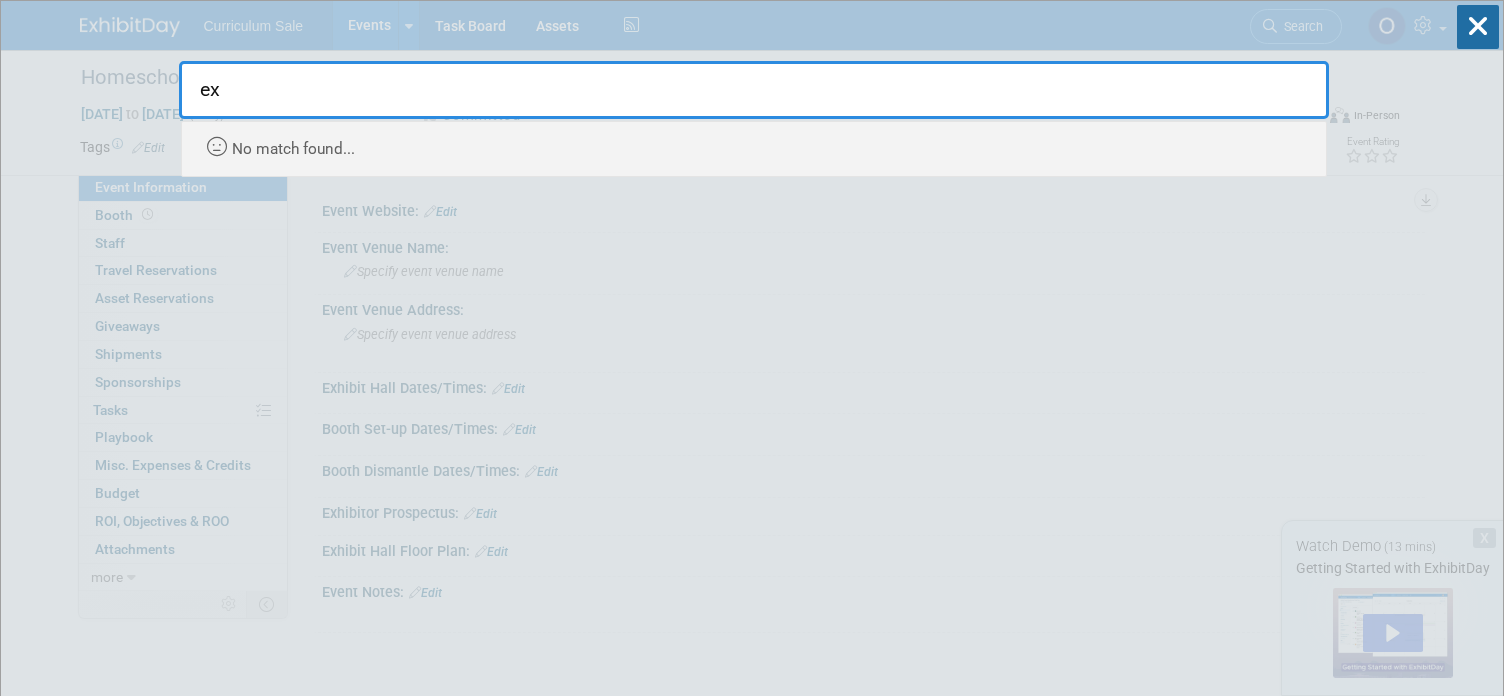 type on "e" 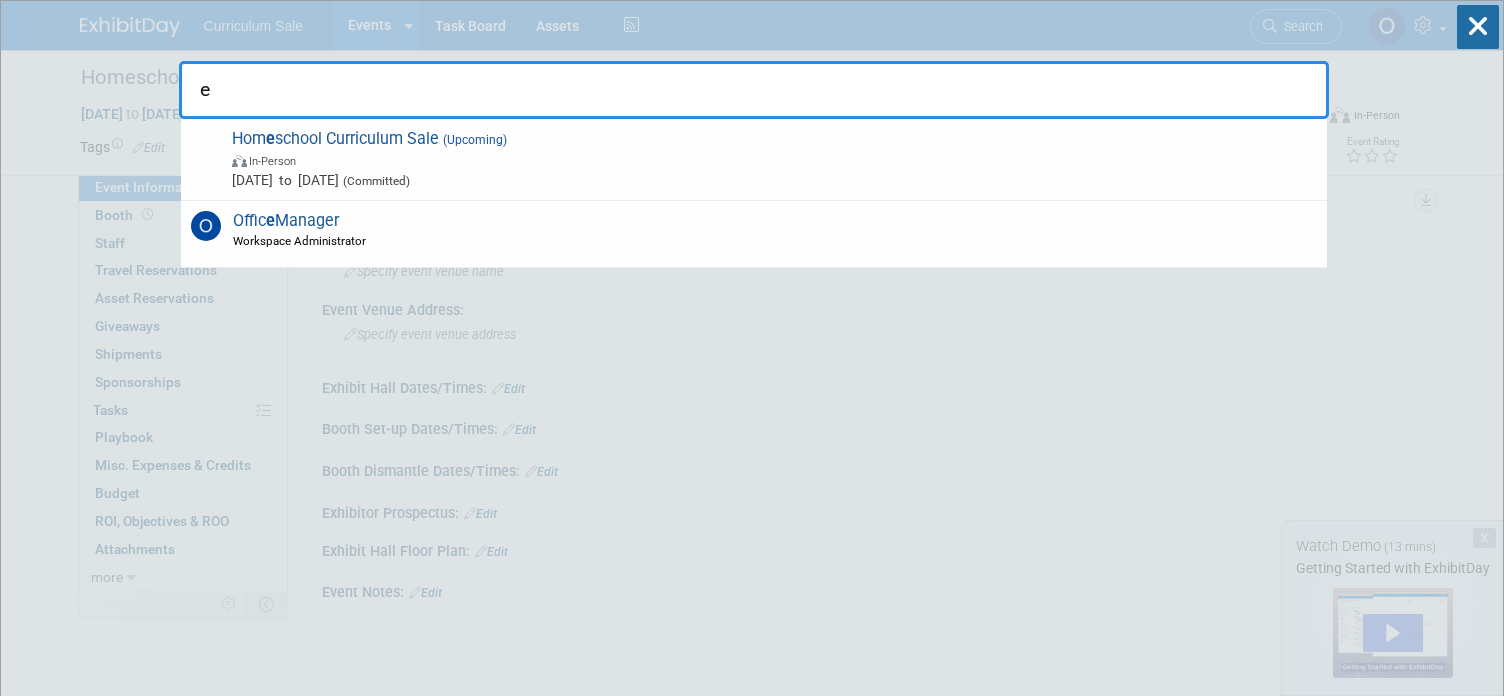 type 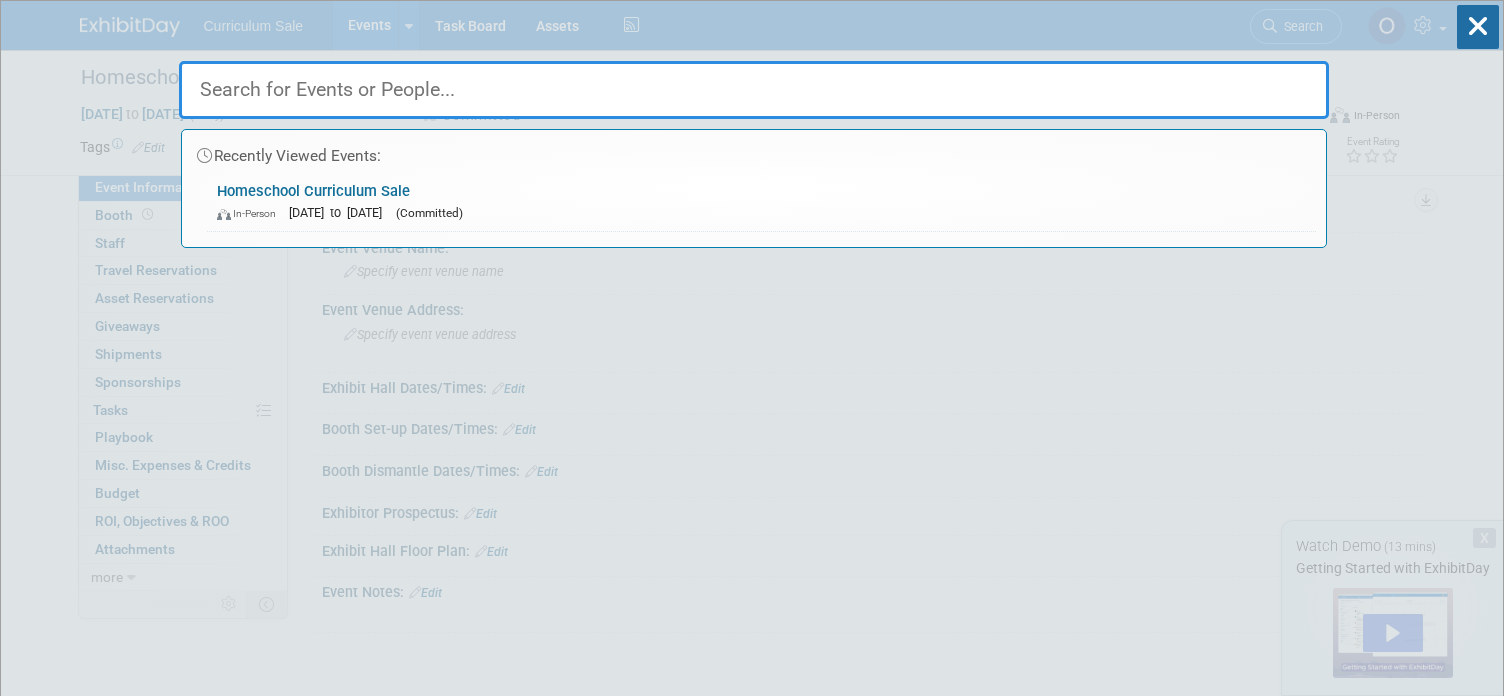 click on "Recently Viewed Events:
Homeschool Curriculum Sale
In-Person
[DATE]  to  [DATE]
(Committed)
No match found..." at bounding box center (752, 4000) 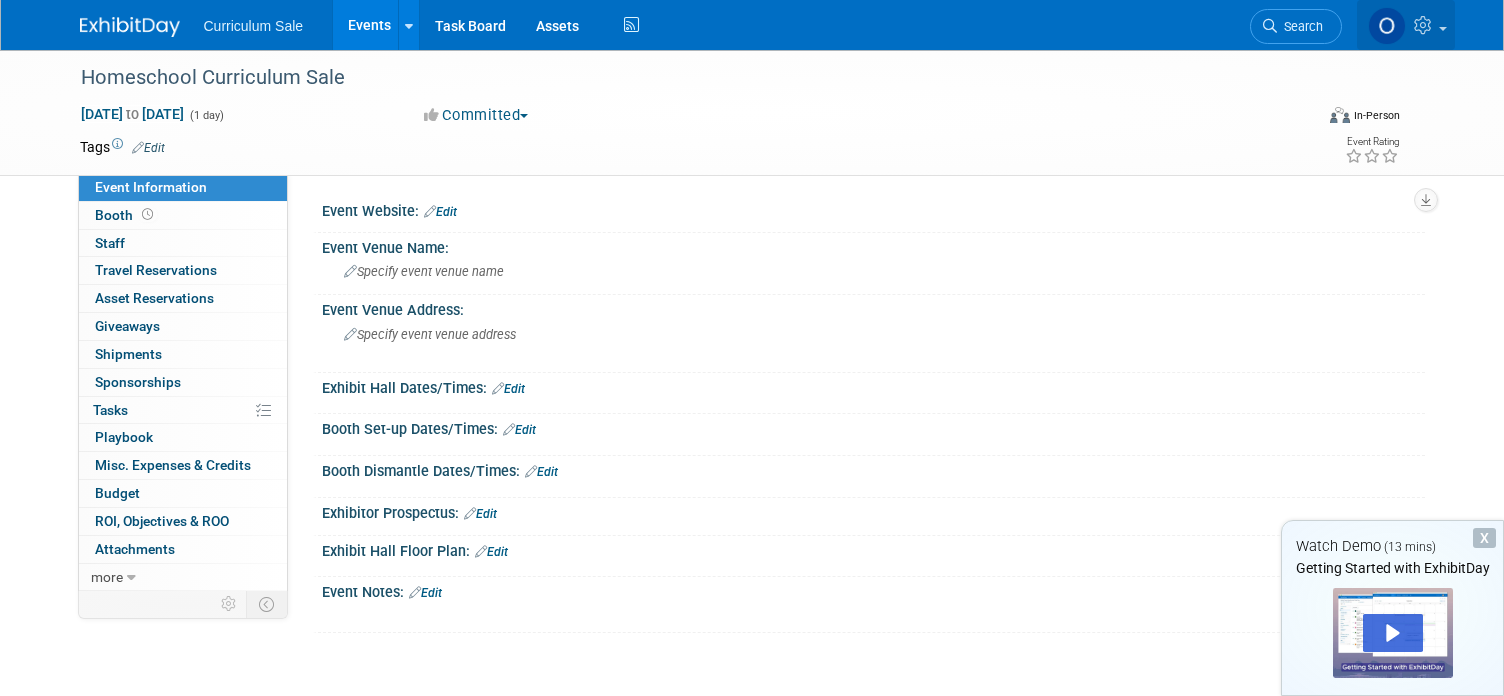 click at bounding box center (1443, 29) 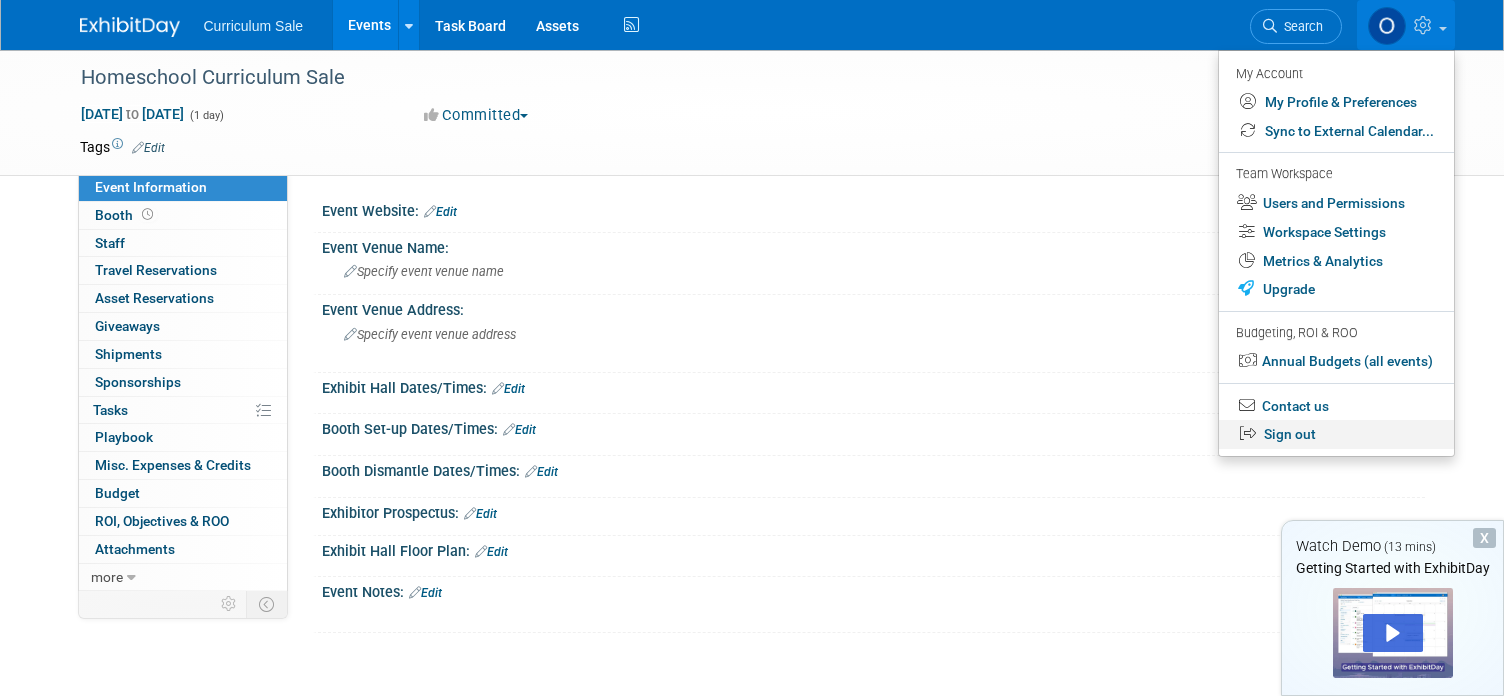 click on "Sign out" at bounding box center (1336, 434) 